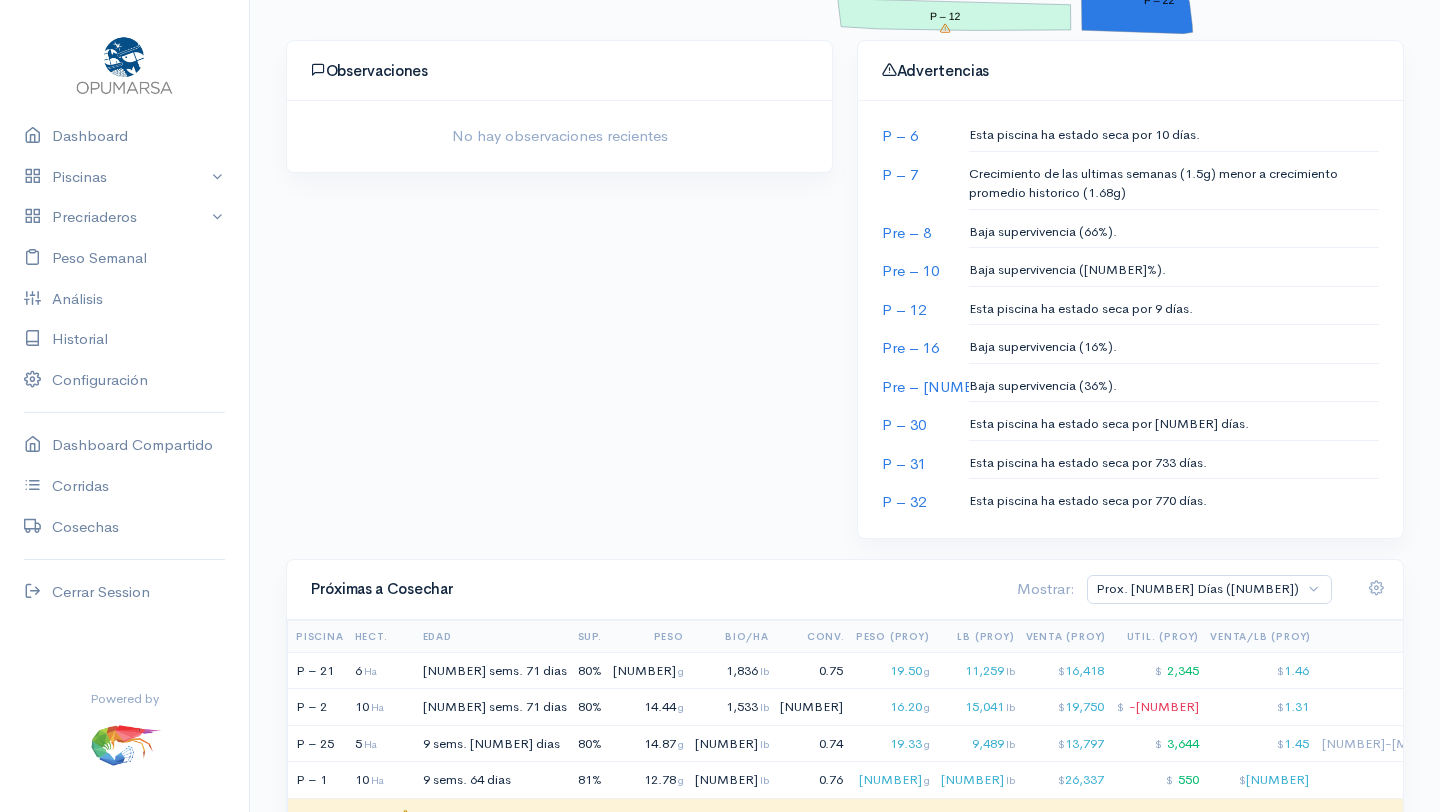 scroll, scrollTop: 976, scrollLeft: 0, axis: vertical 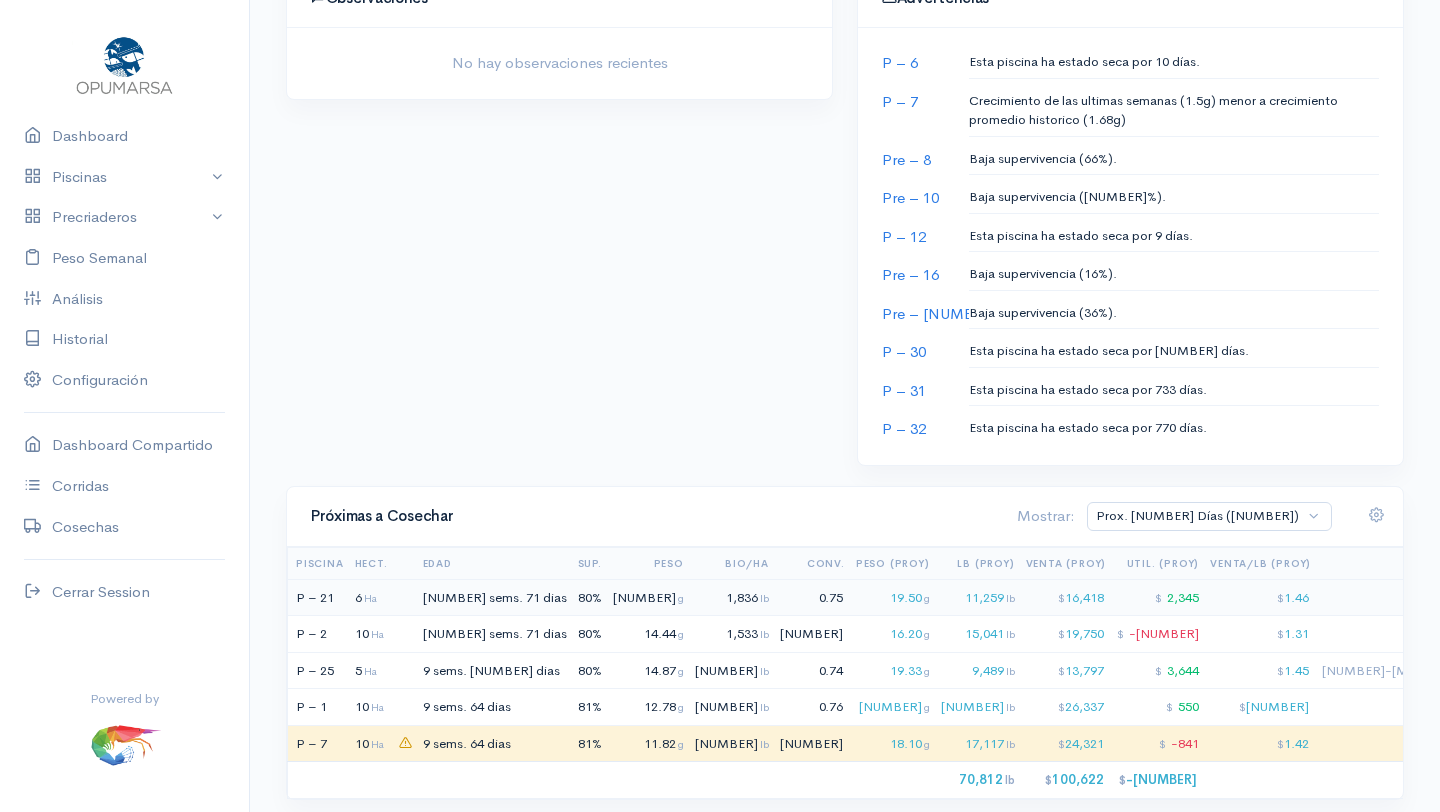 click on "[NUMBER] sems." 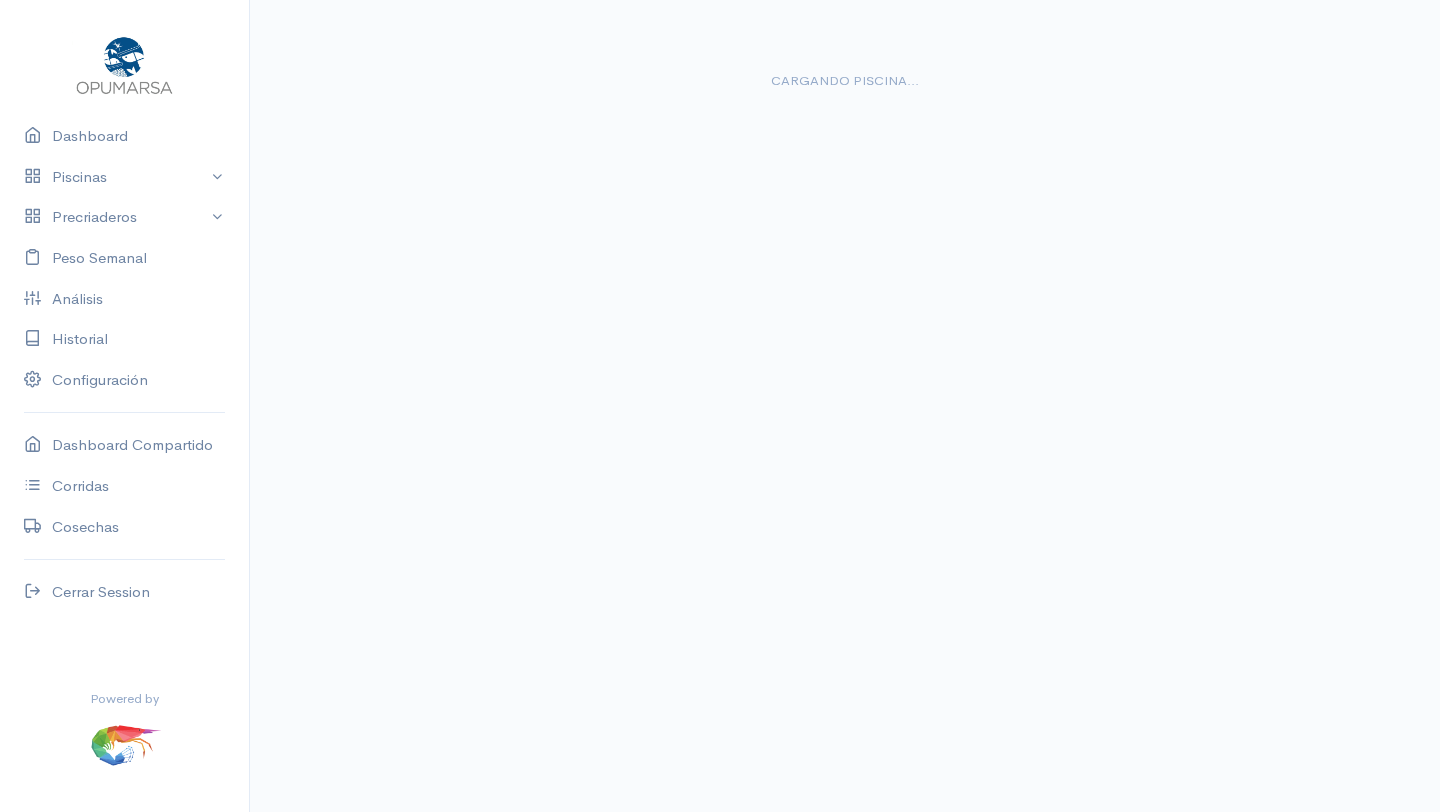 scroll, scrollTop: 0, scrollLeft: 0, axis: both 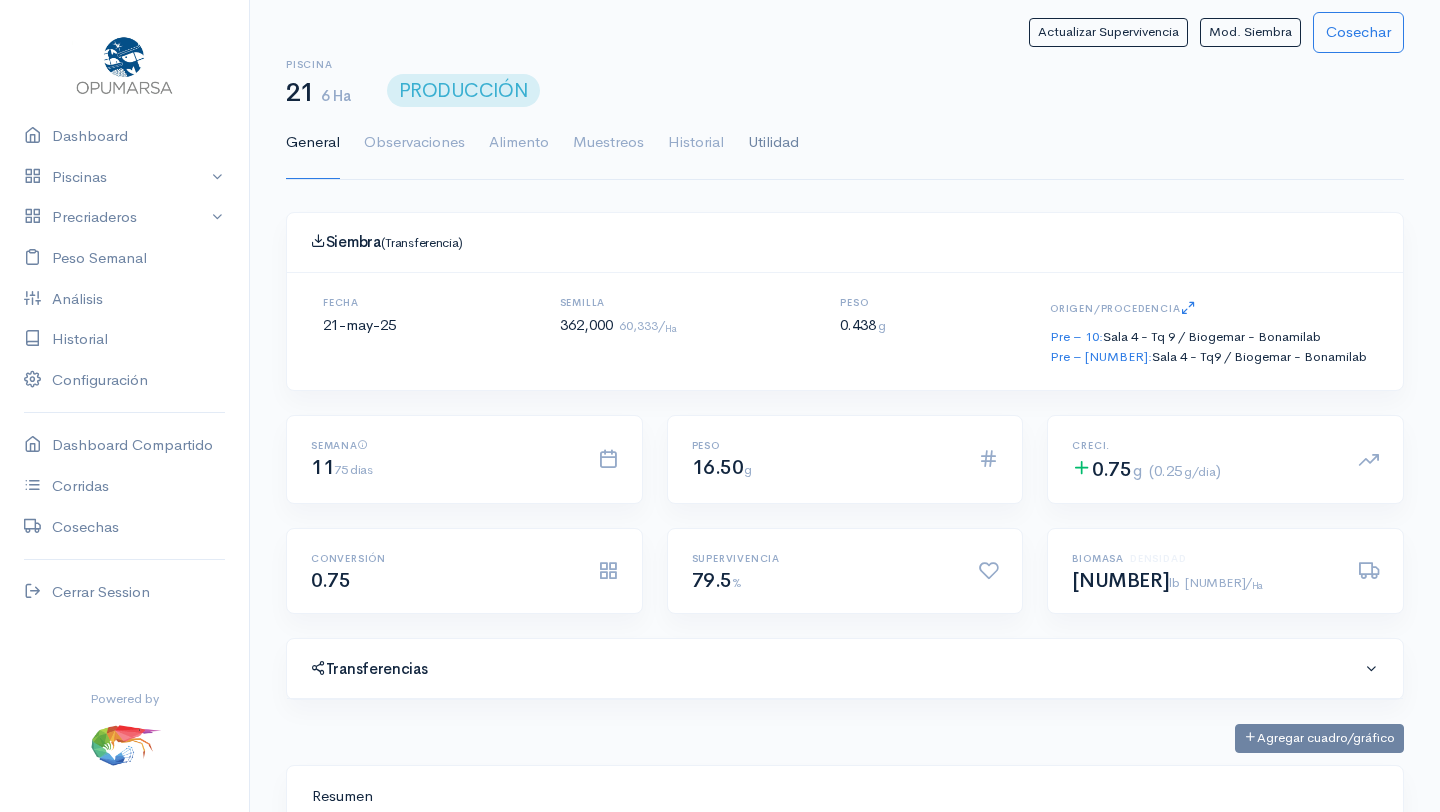 click on "Utilidad" at bounding box center [773, 143] 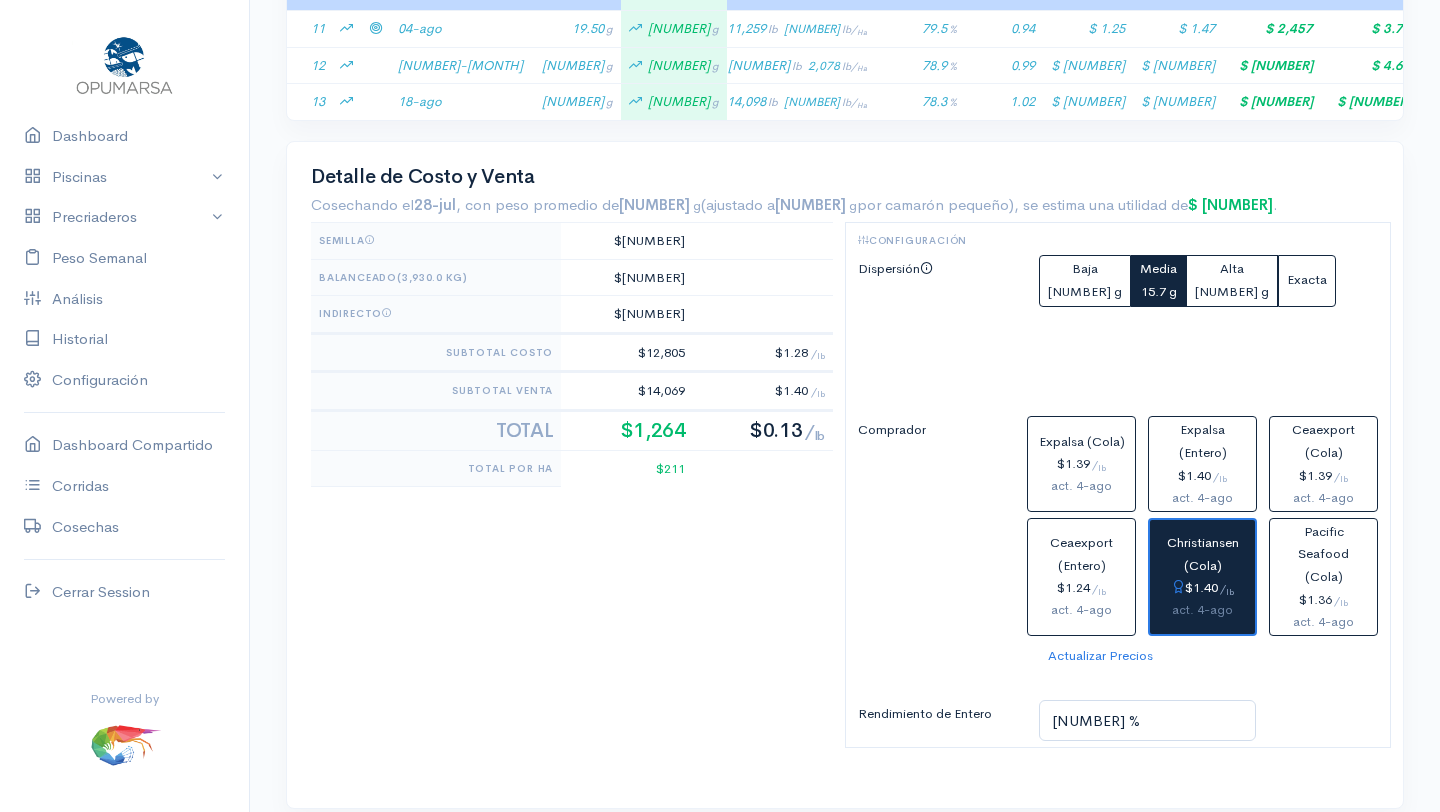scroll, scrollTop: 868, scrollLeft: 0, axis: vertical 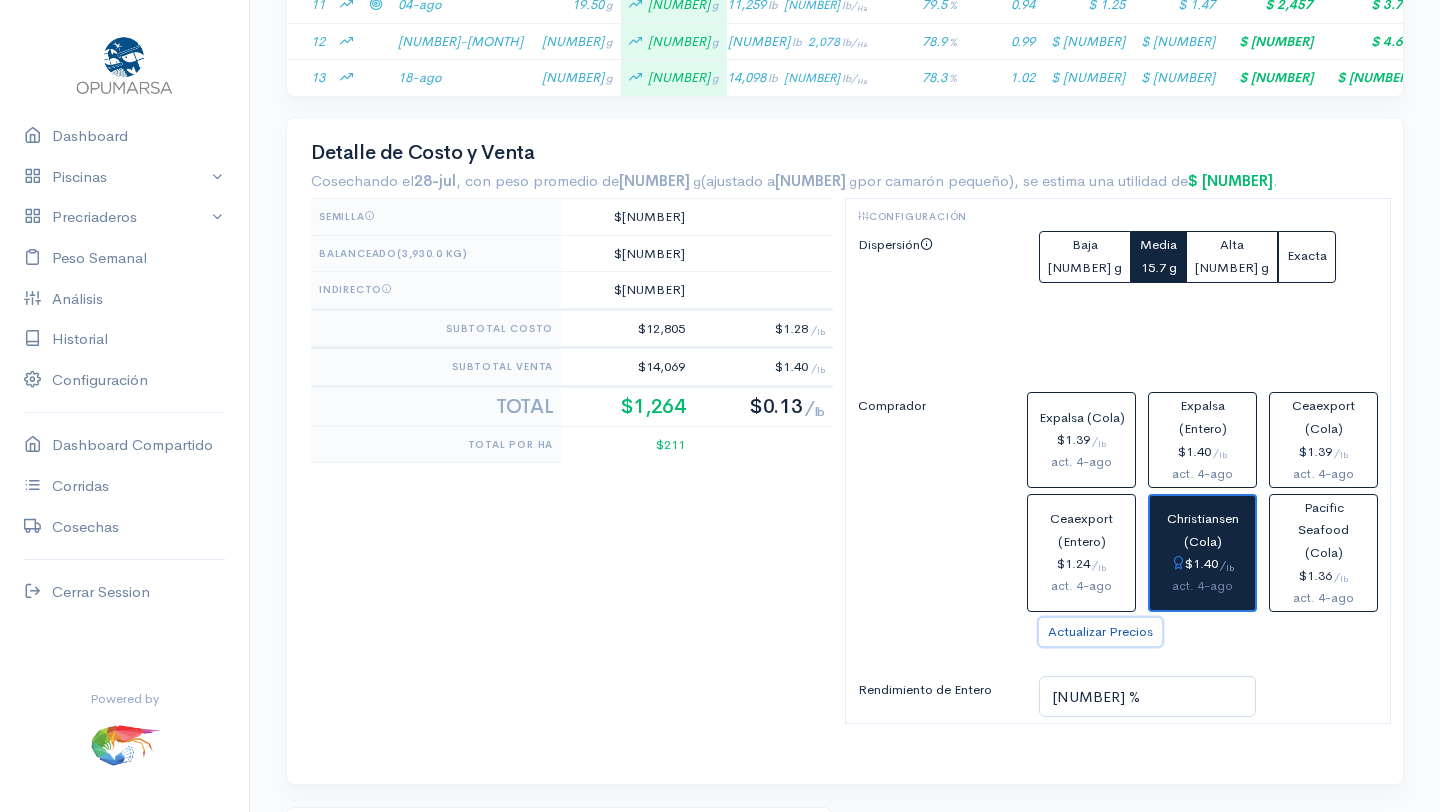click on "Actualizar Precios" at bounding box center [1100, 632] 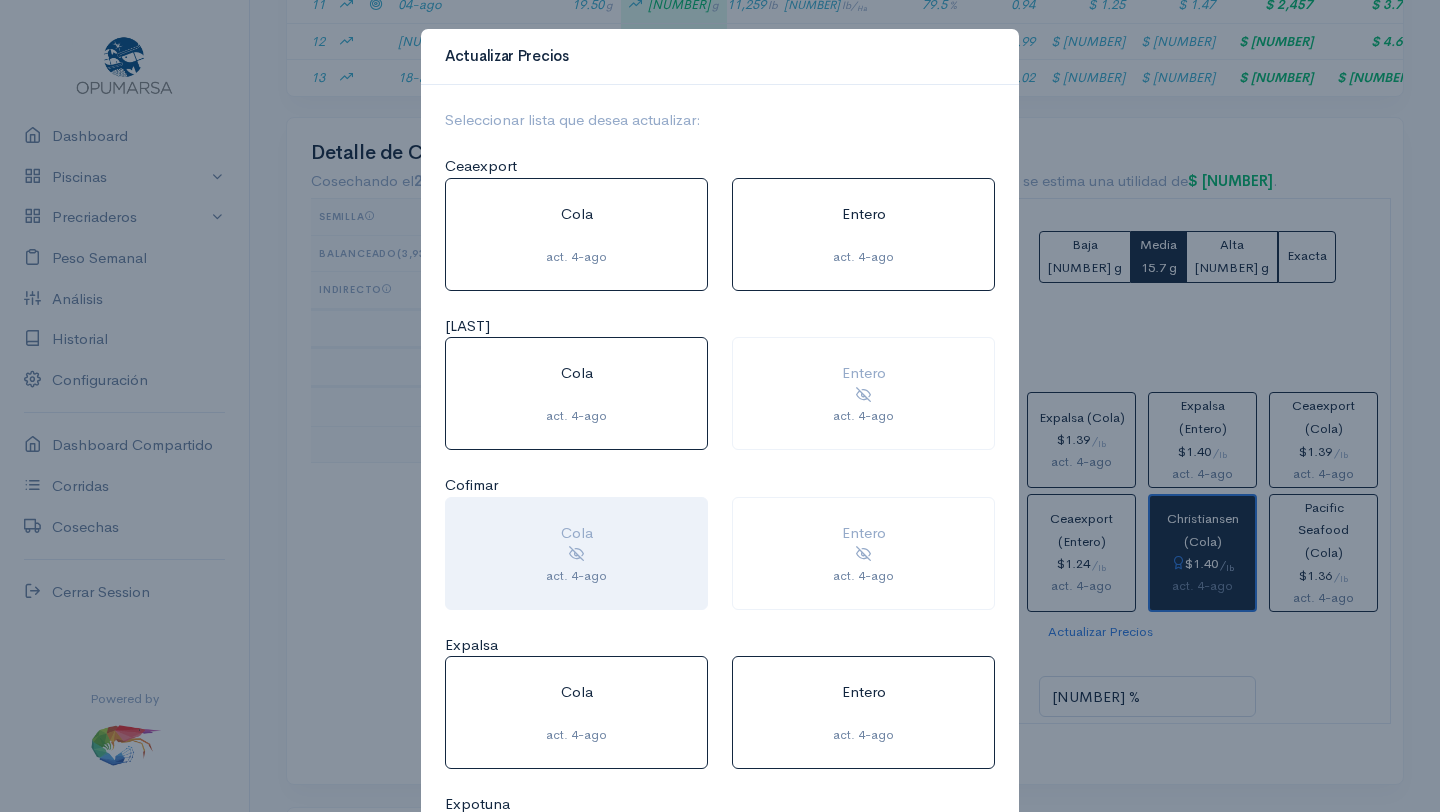 scroll, scrollTop: 163, scrollLeft: 0, axis: vertical 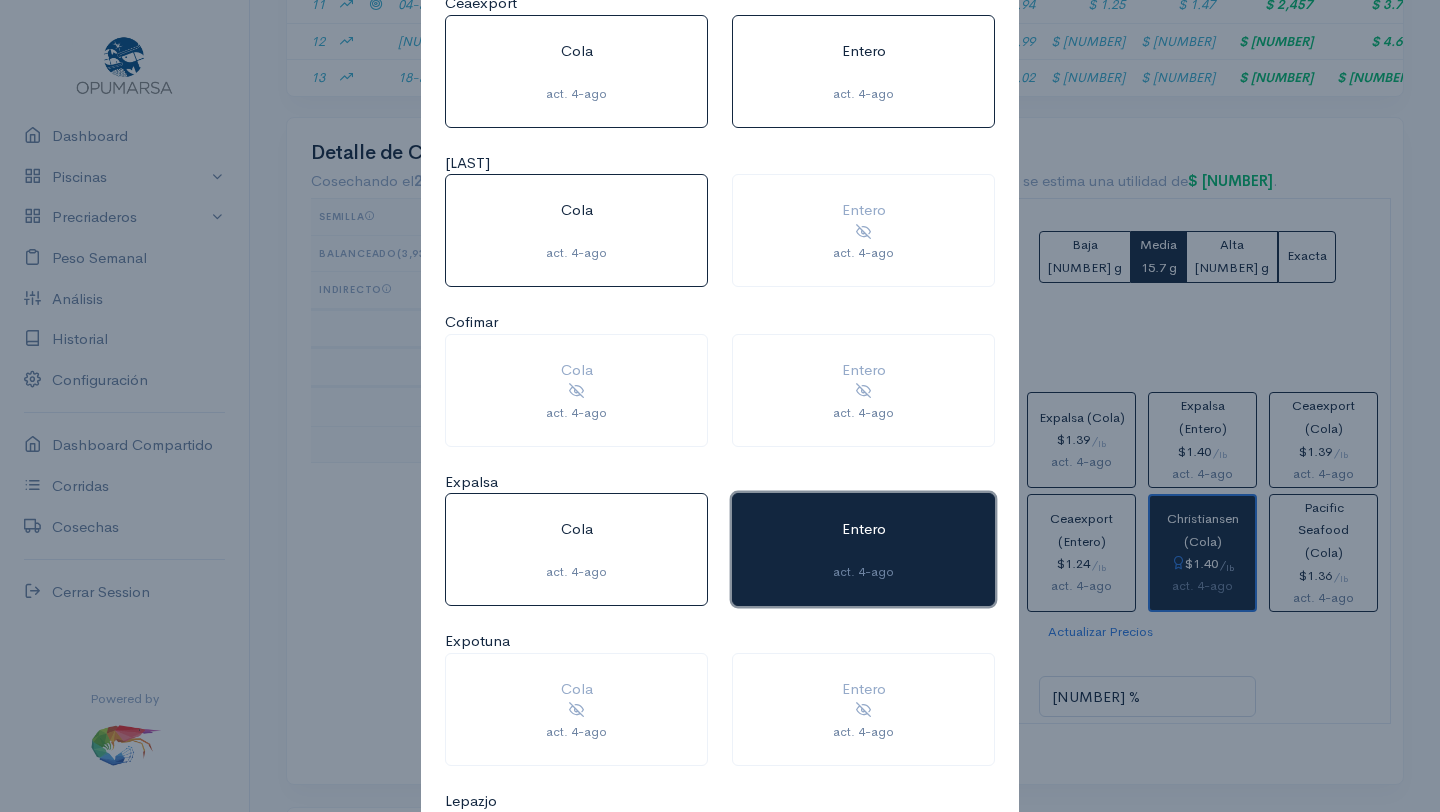 click on "Entero    act. [NUMBER]-[MONTH]" 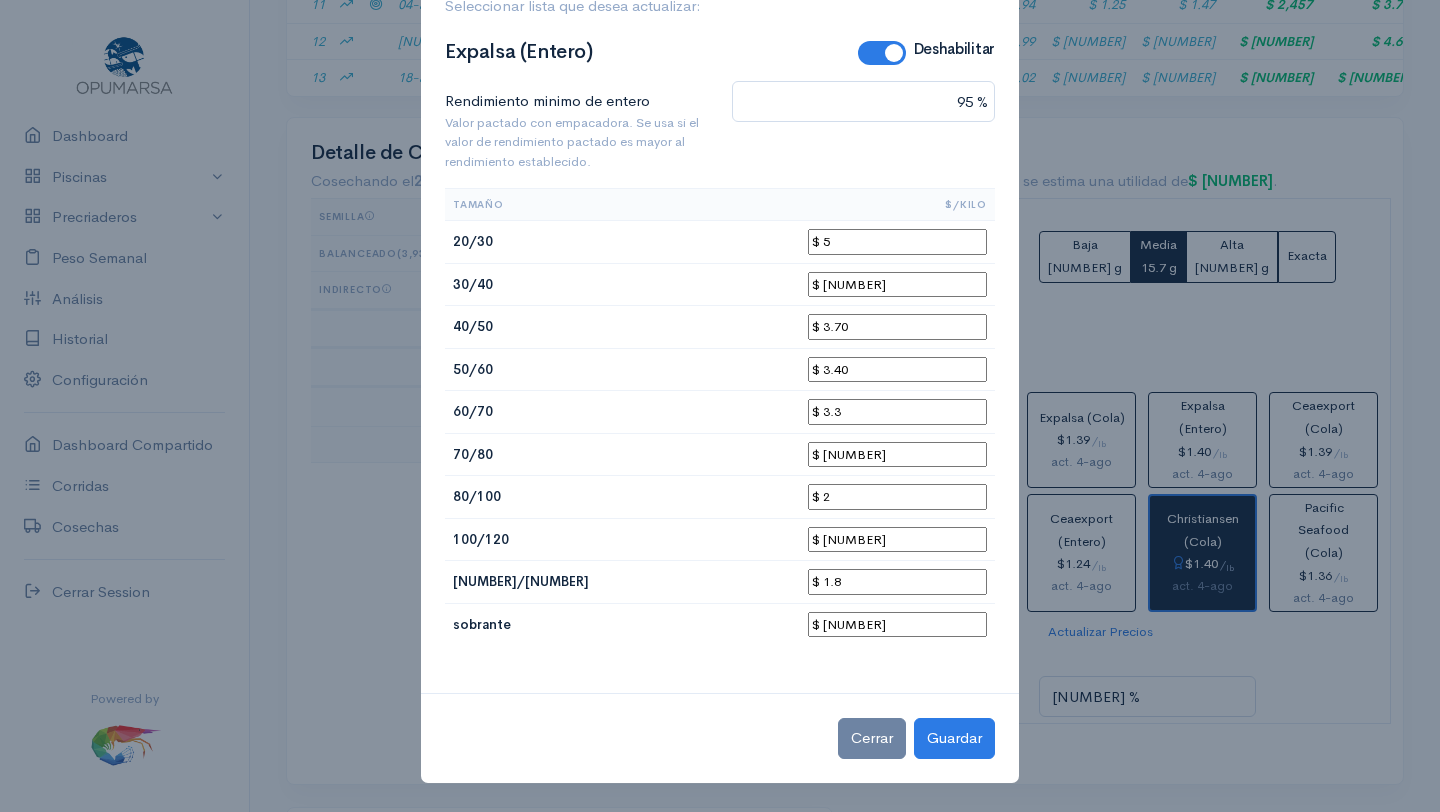 scroll, scrollTop: 113, scrollLeft: 0, axis: vertical 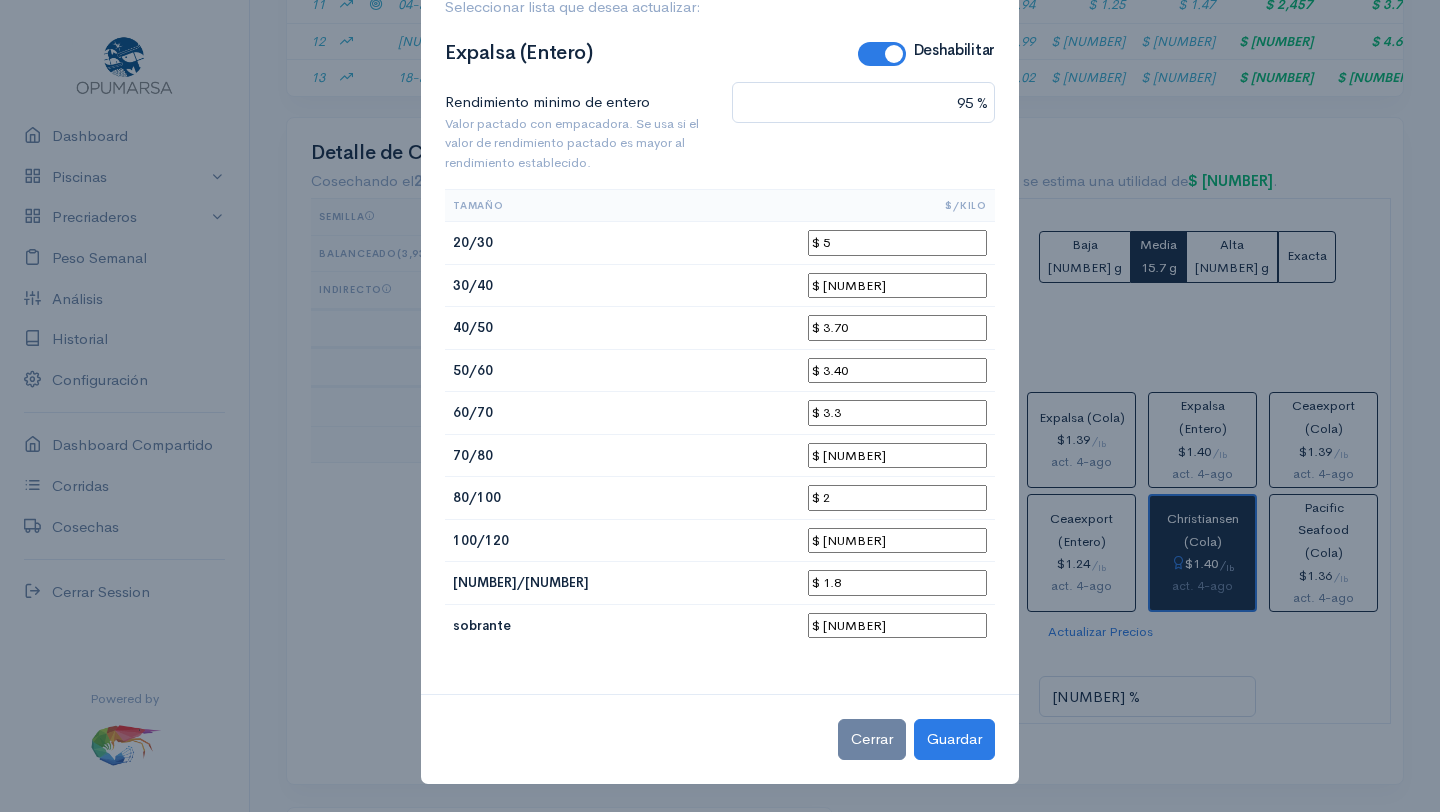 click on "$ 5" 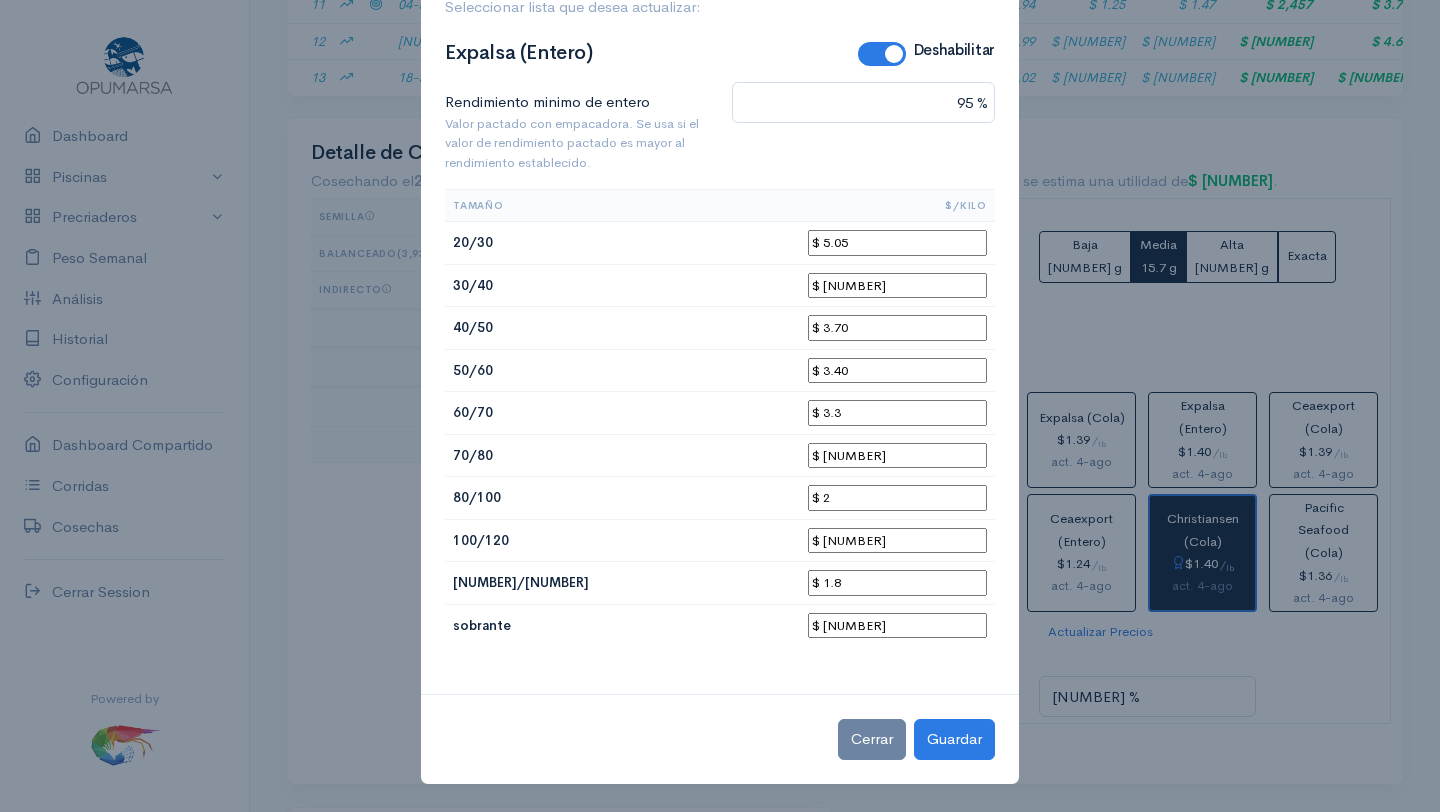 type on "$ 5.05" 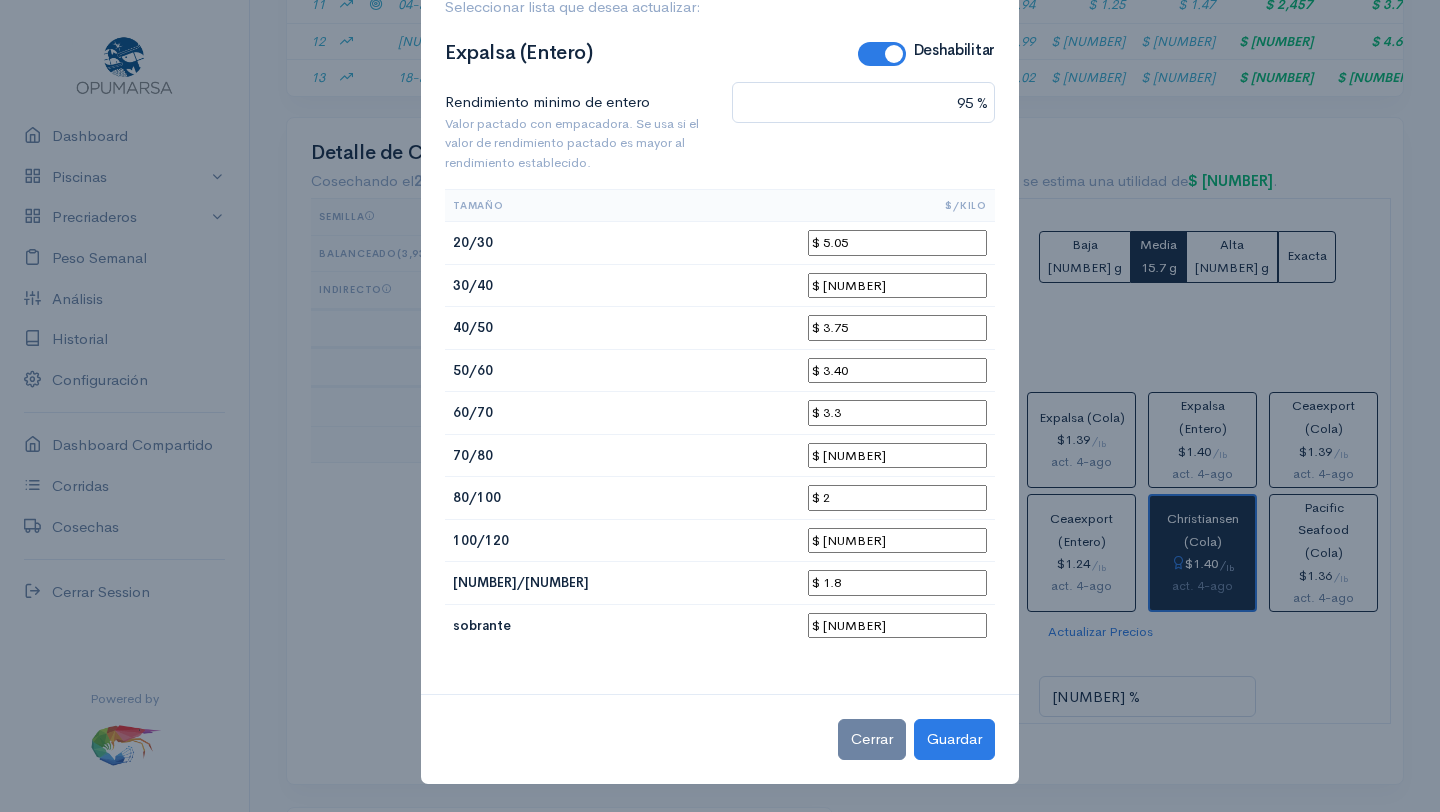 type on "$ 3.75" 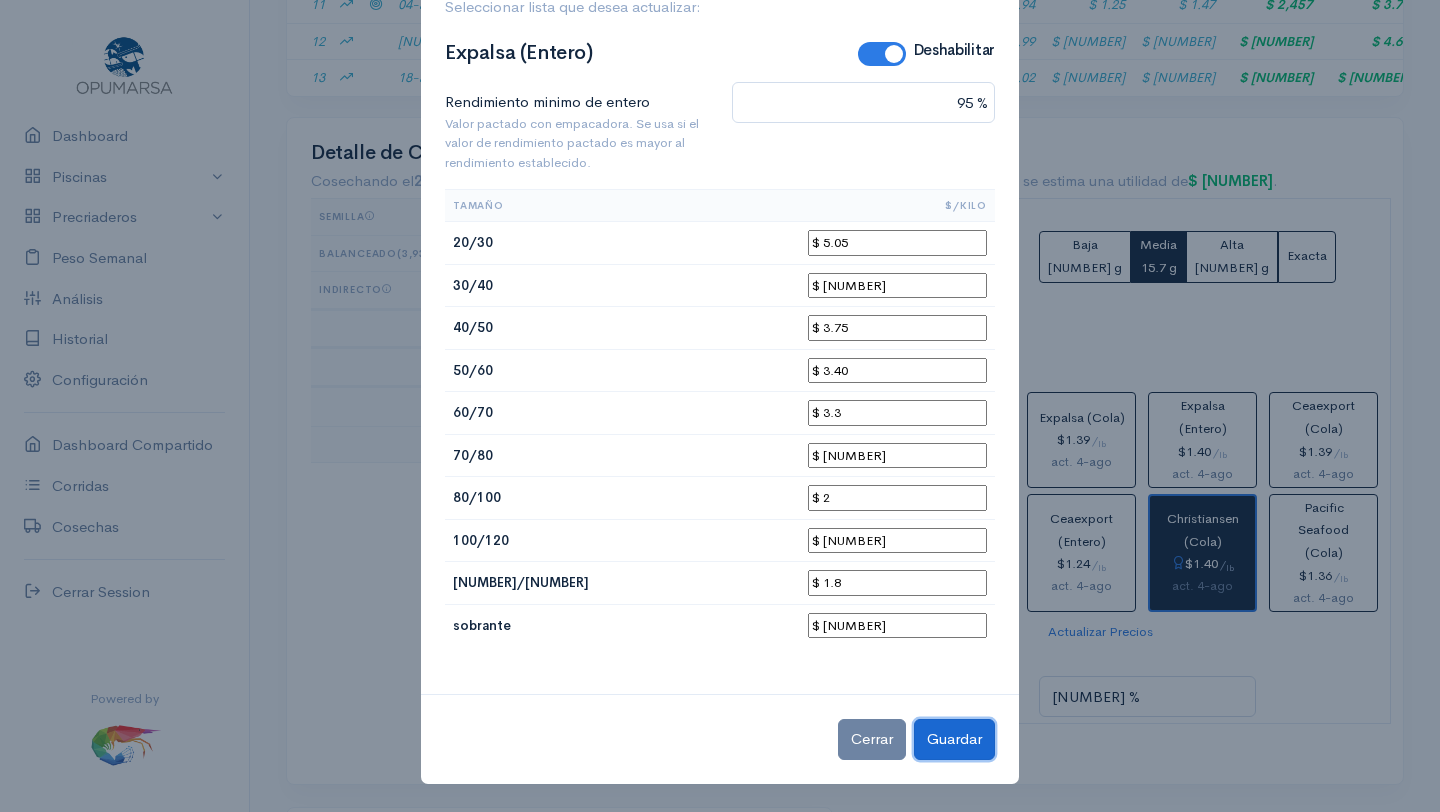 click on "Guardar" 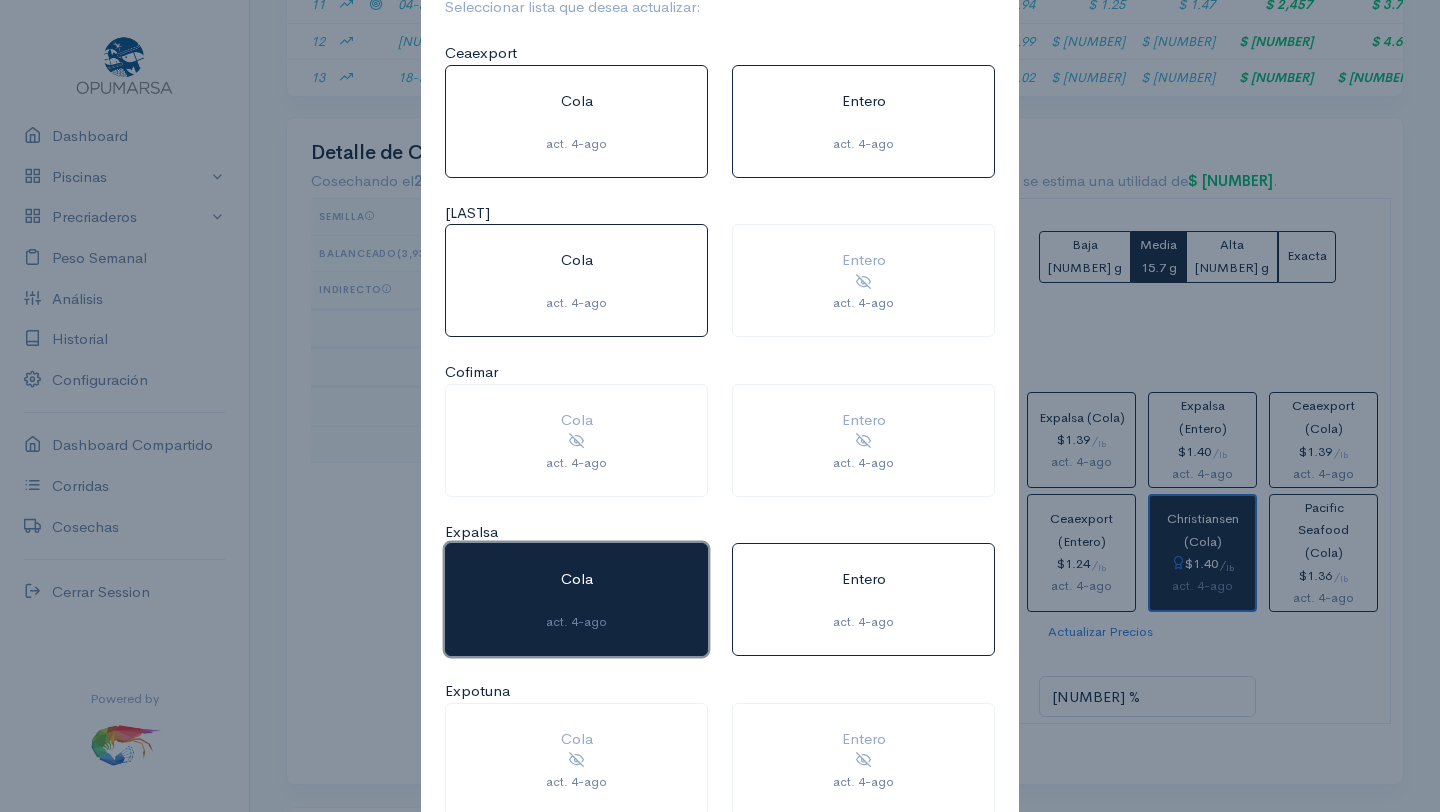 click 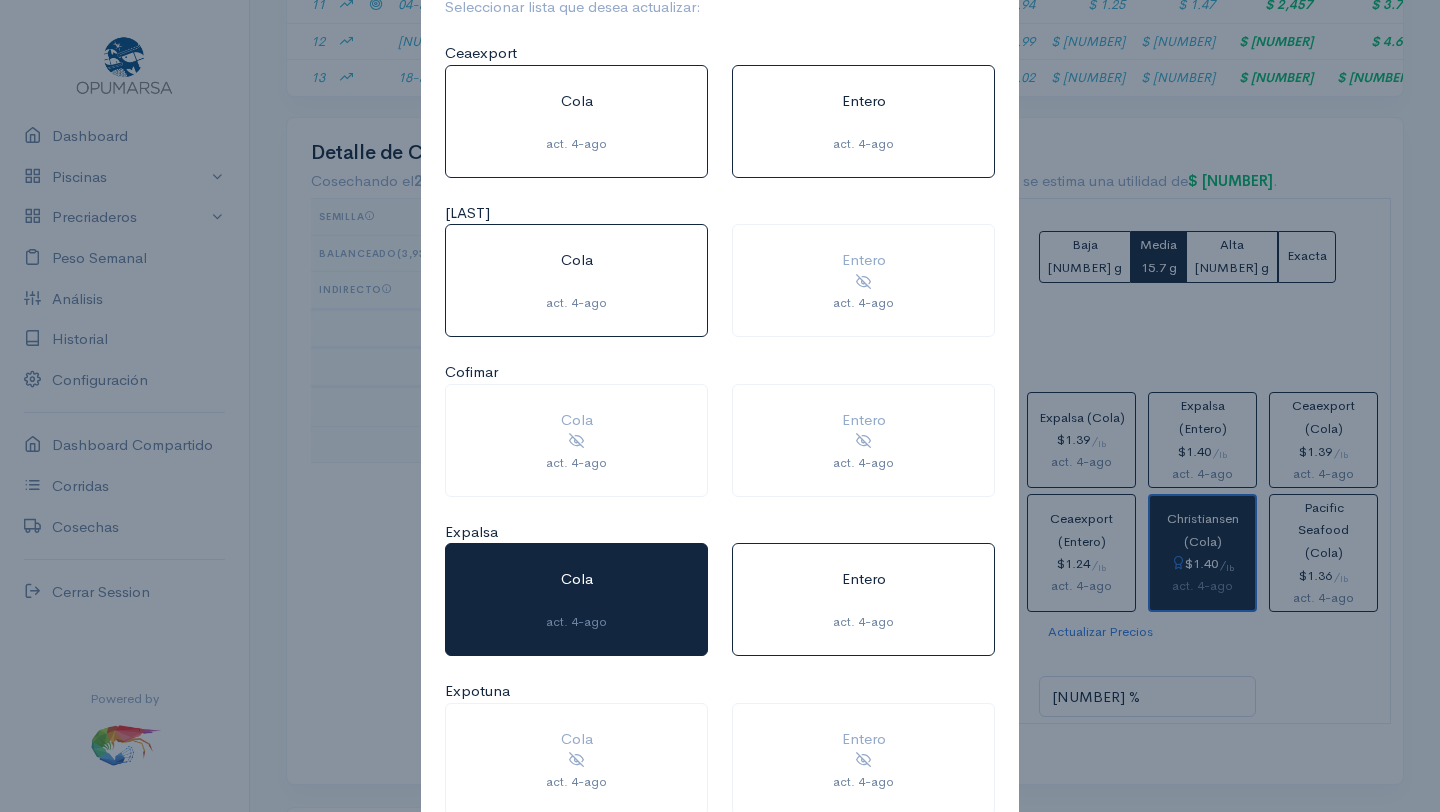 scroll, scrollTop: 89, scrollLeft: 0, axis: vertical 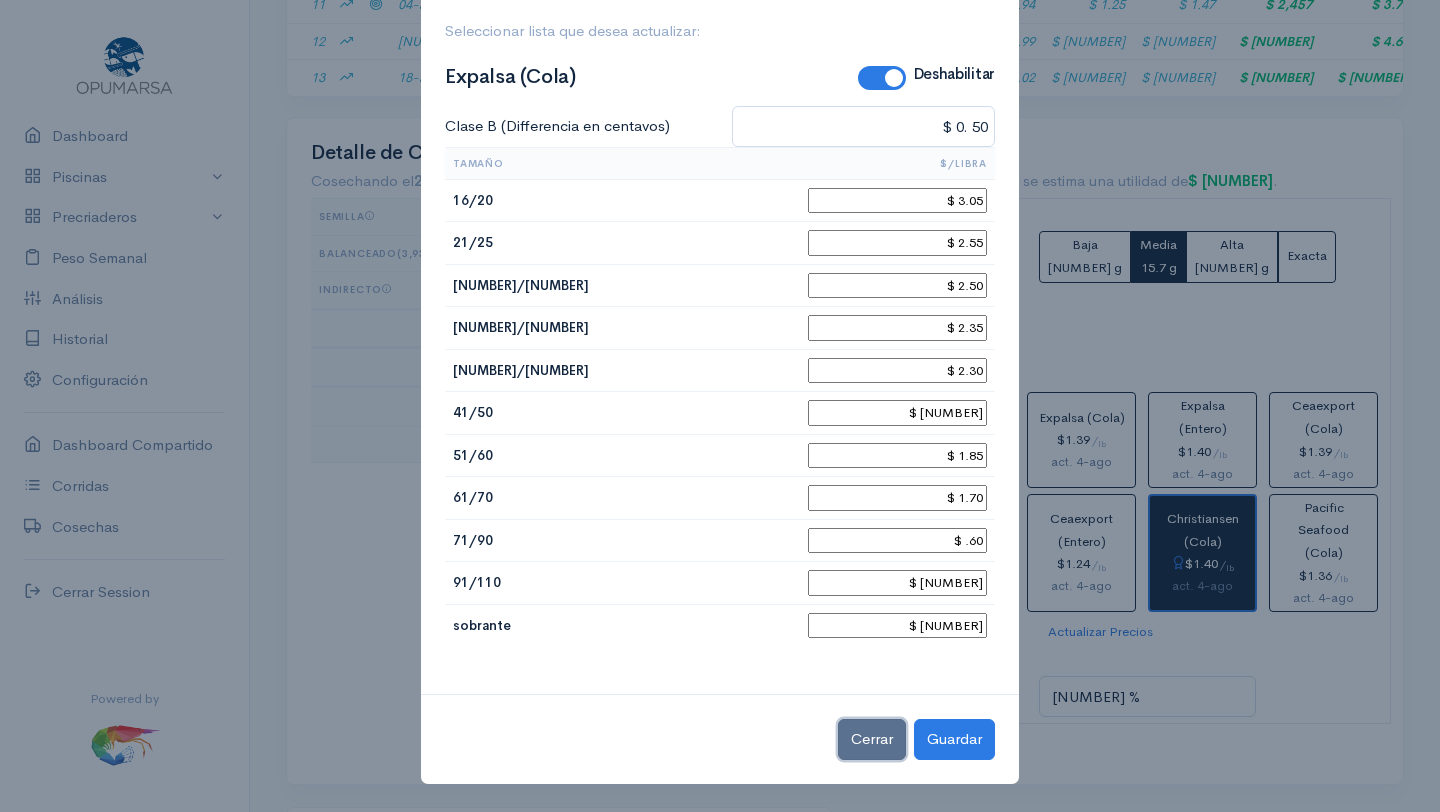 click on "Cerrar" 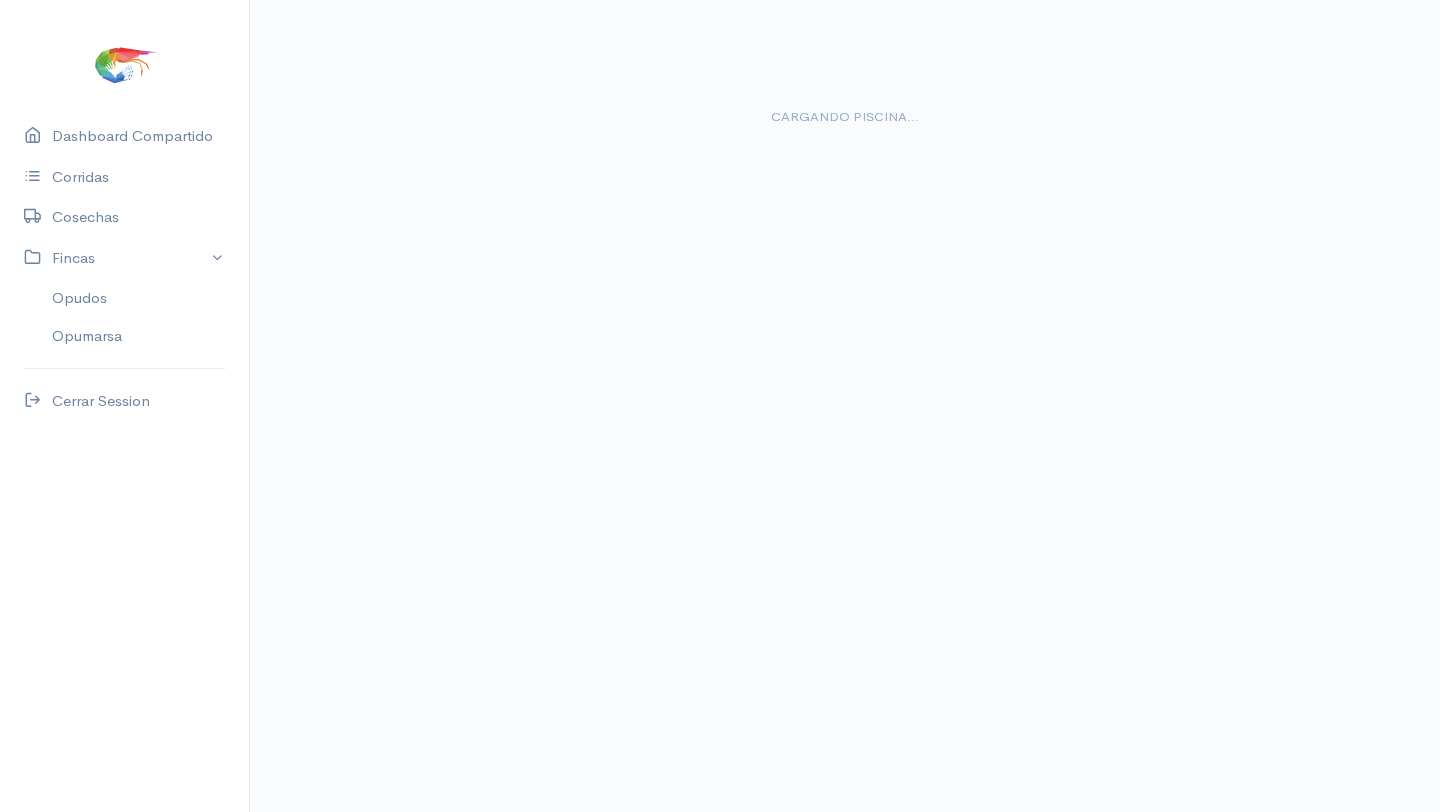 scroll, scrollTop: 0, scrollLeft: 0, axis: both 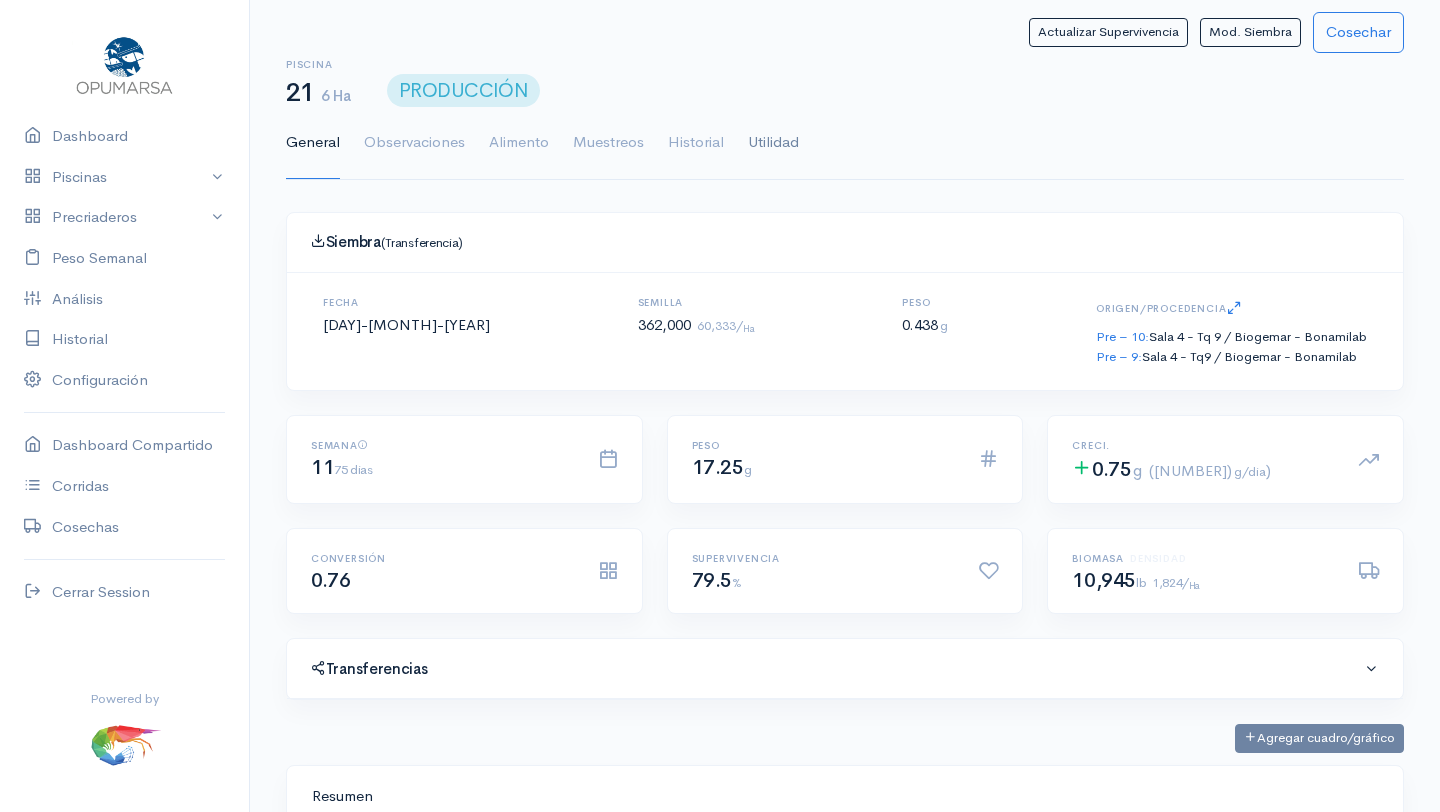click on "Utilidad" at bounding box center [773, 143] 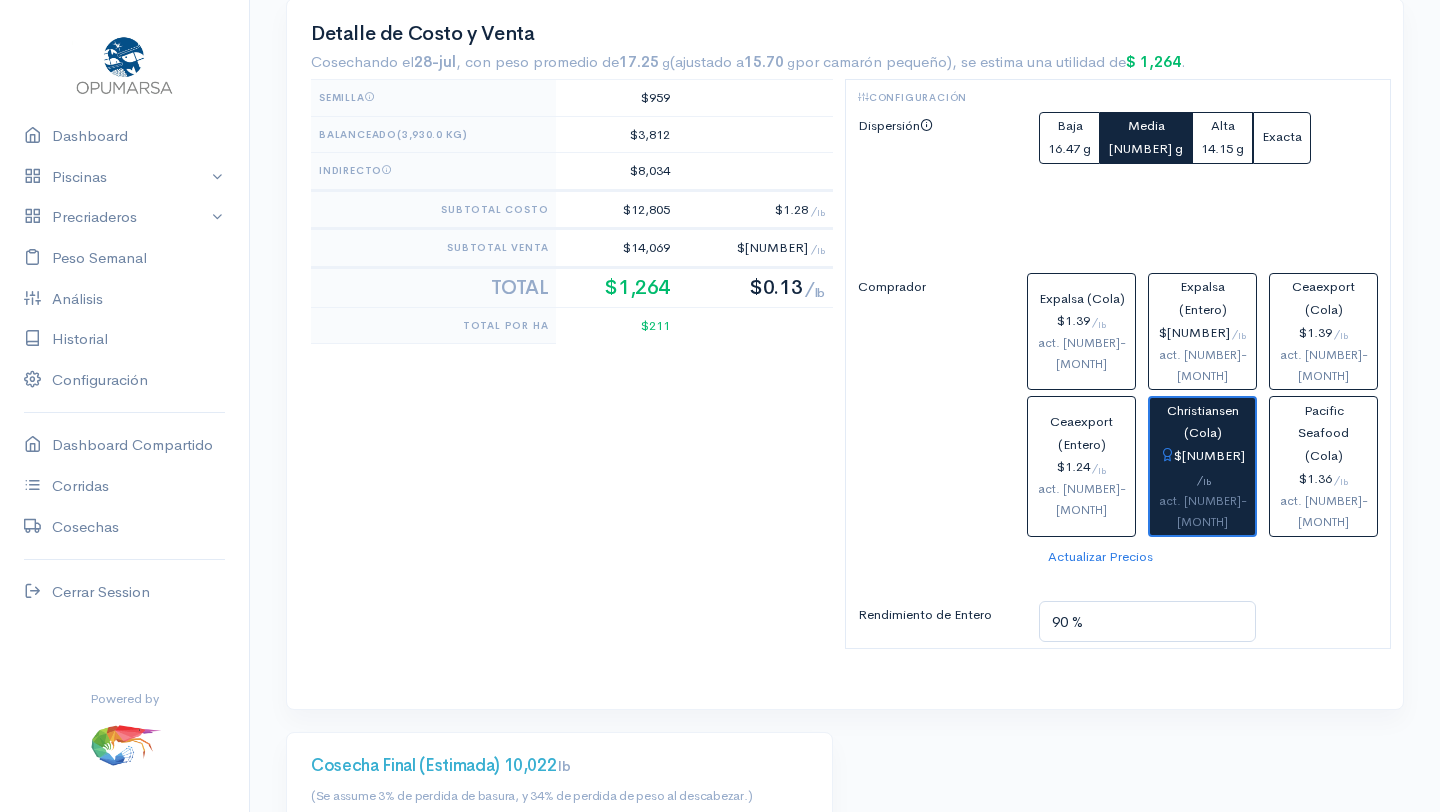 scroll, scrollTop: 982, scrollLeft: 0, axis: vertical 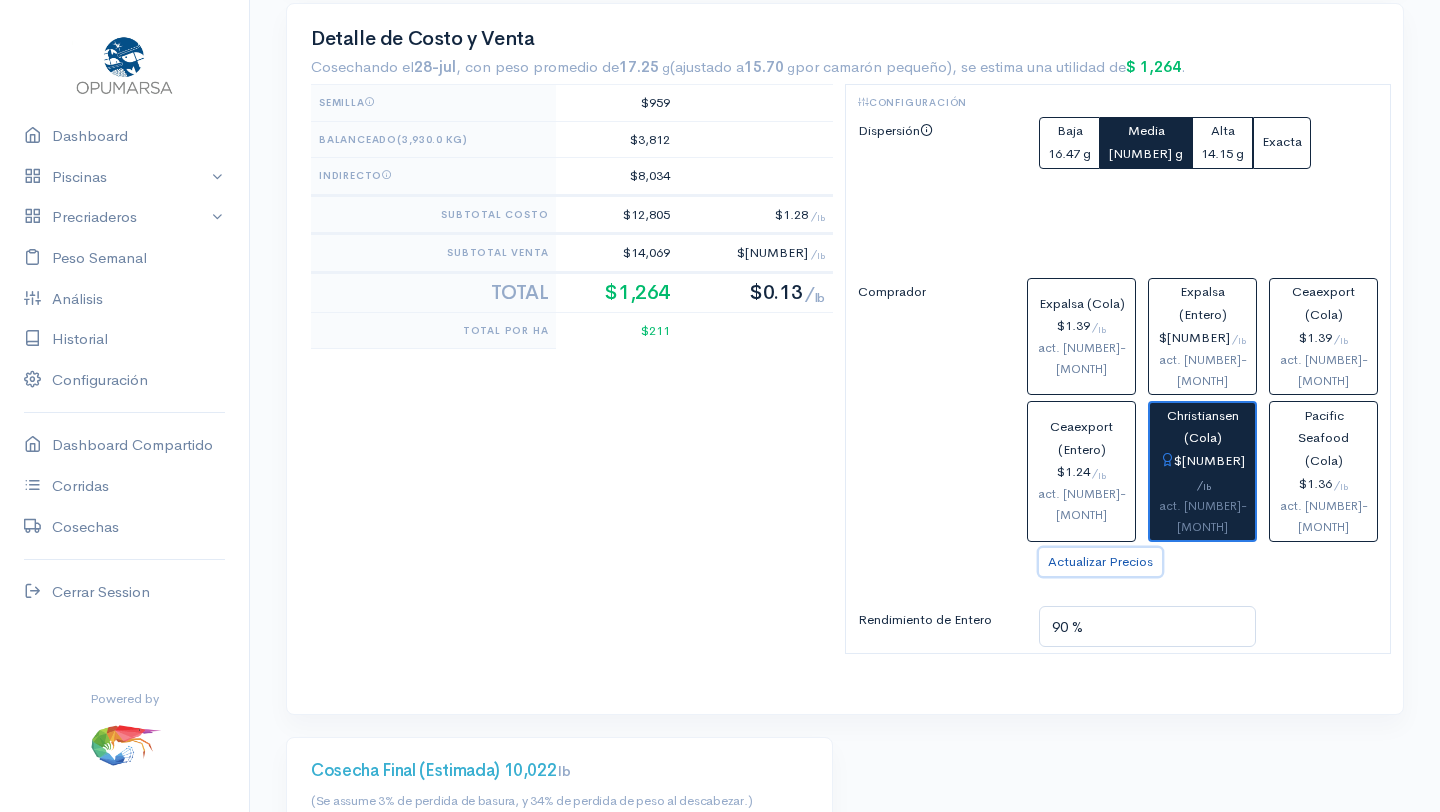 click on "Actualizar Precios" at bounding box center [1100, 562] 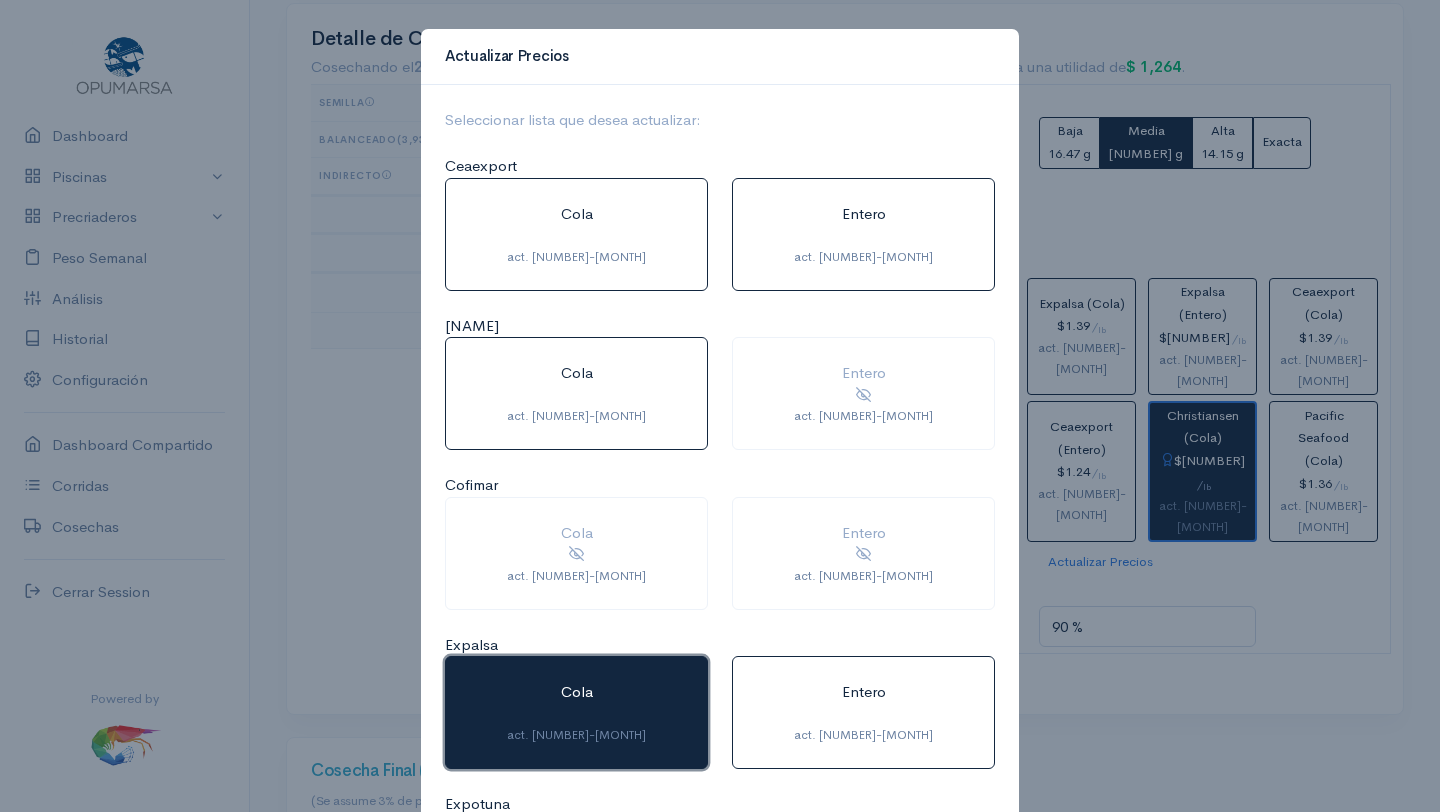 click on "Cola    act. 4-ago" 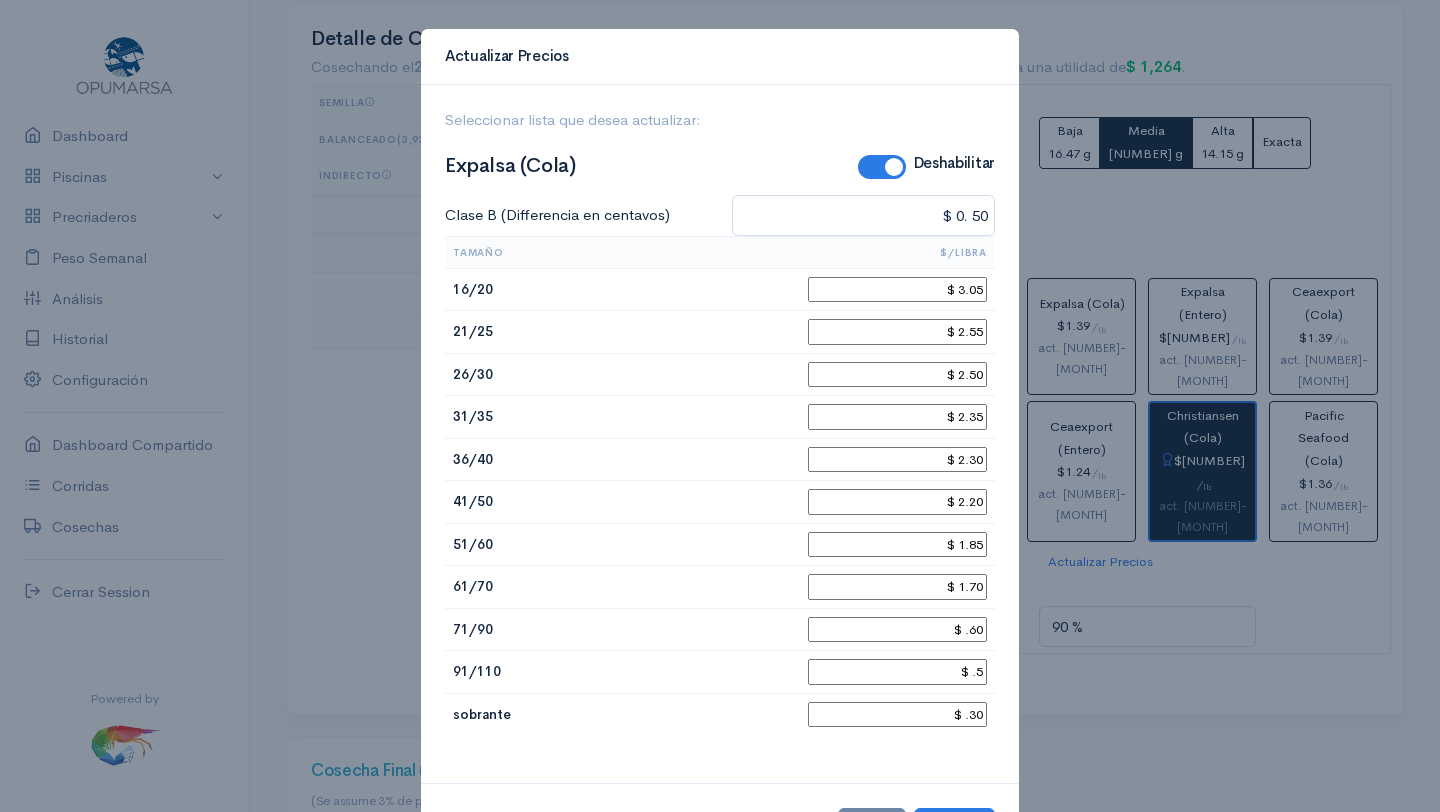 scroll, scrollTop: 89, scrollLeft: 0, axis: vertical 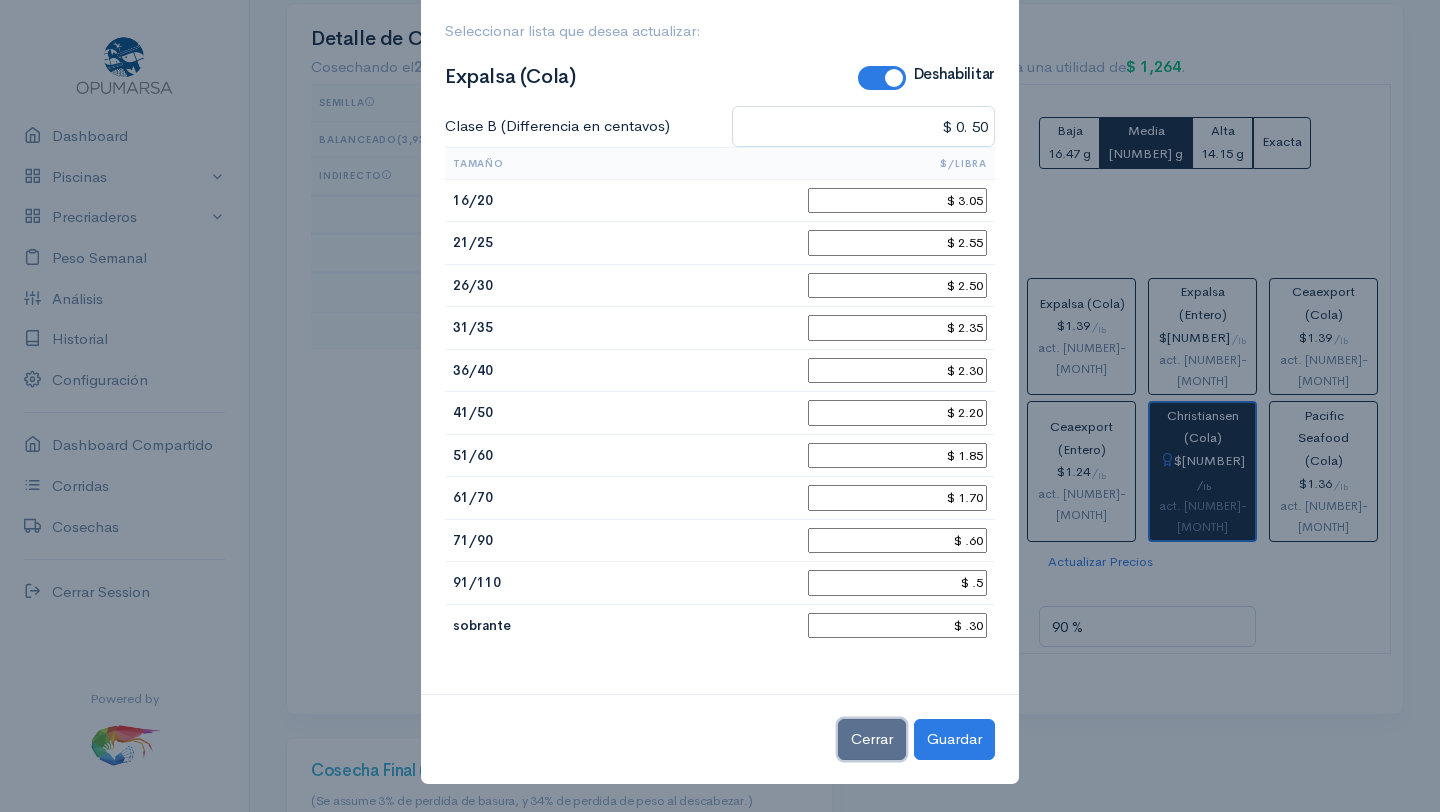 click on "Cerrar" 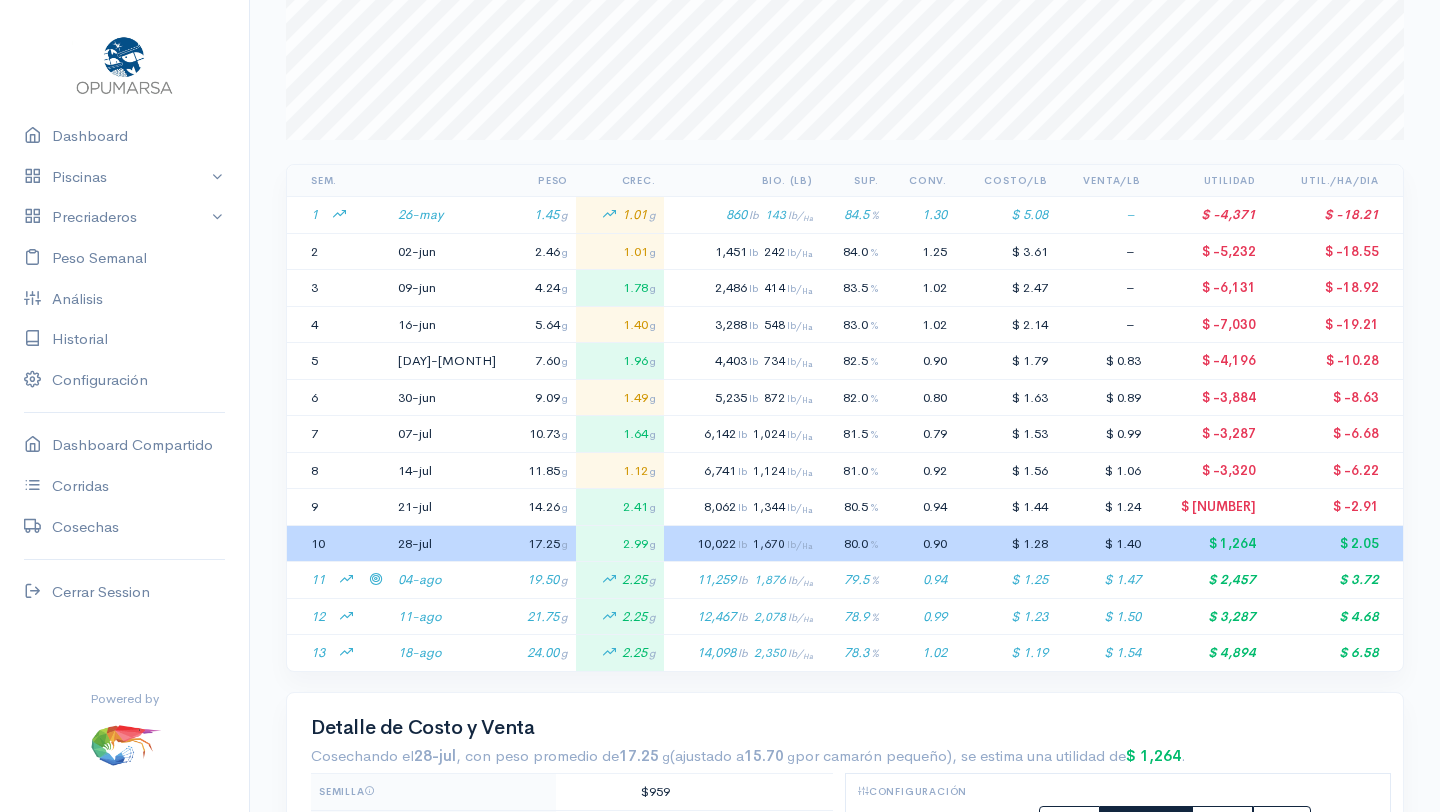 scroll, scrollTop: 261, scrollLeft: 0, axis: vertical 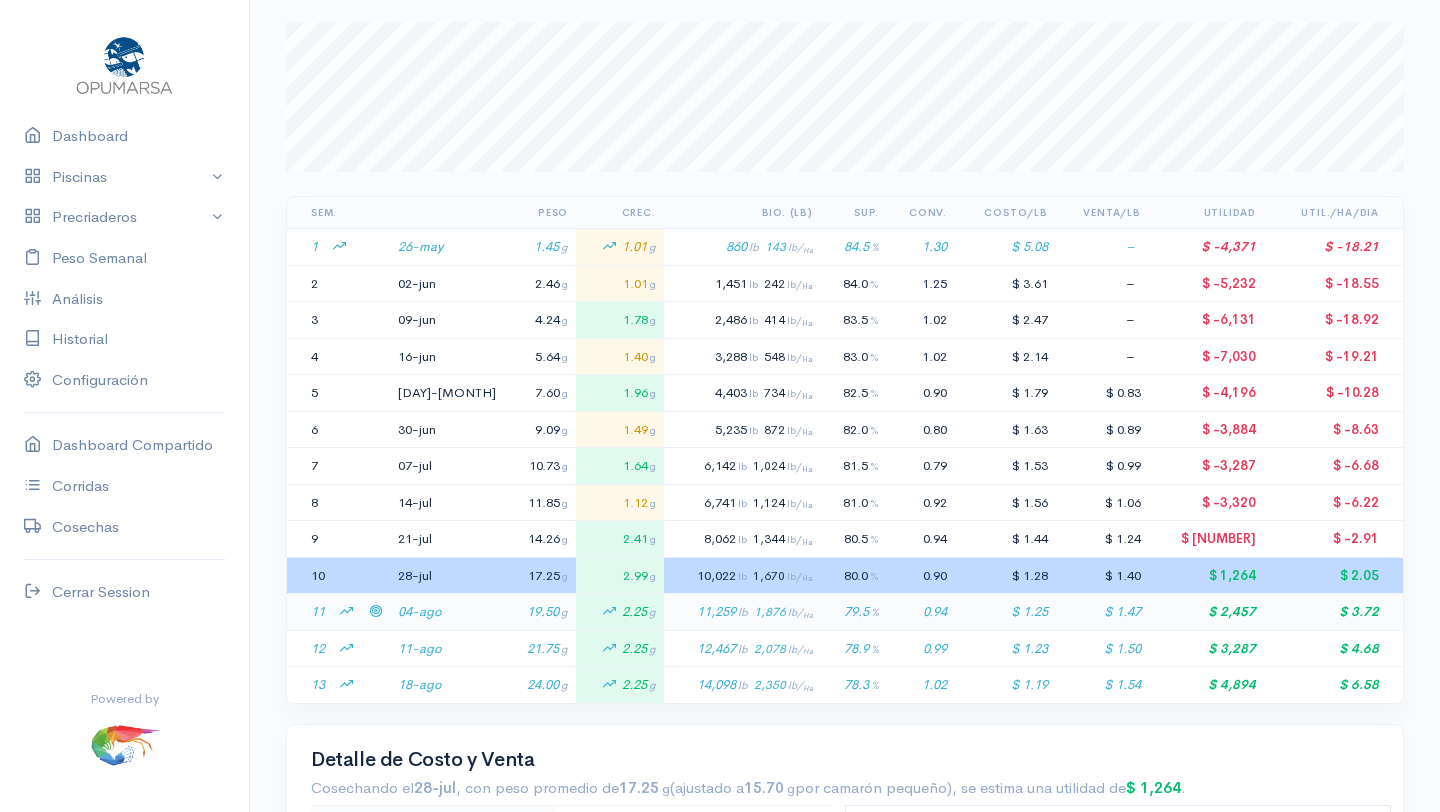 click on "04-ago" at bounding box center (447, 612) 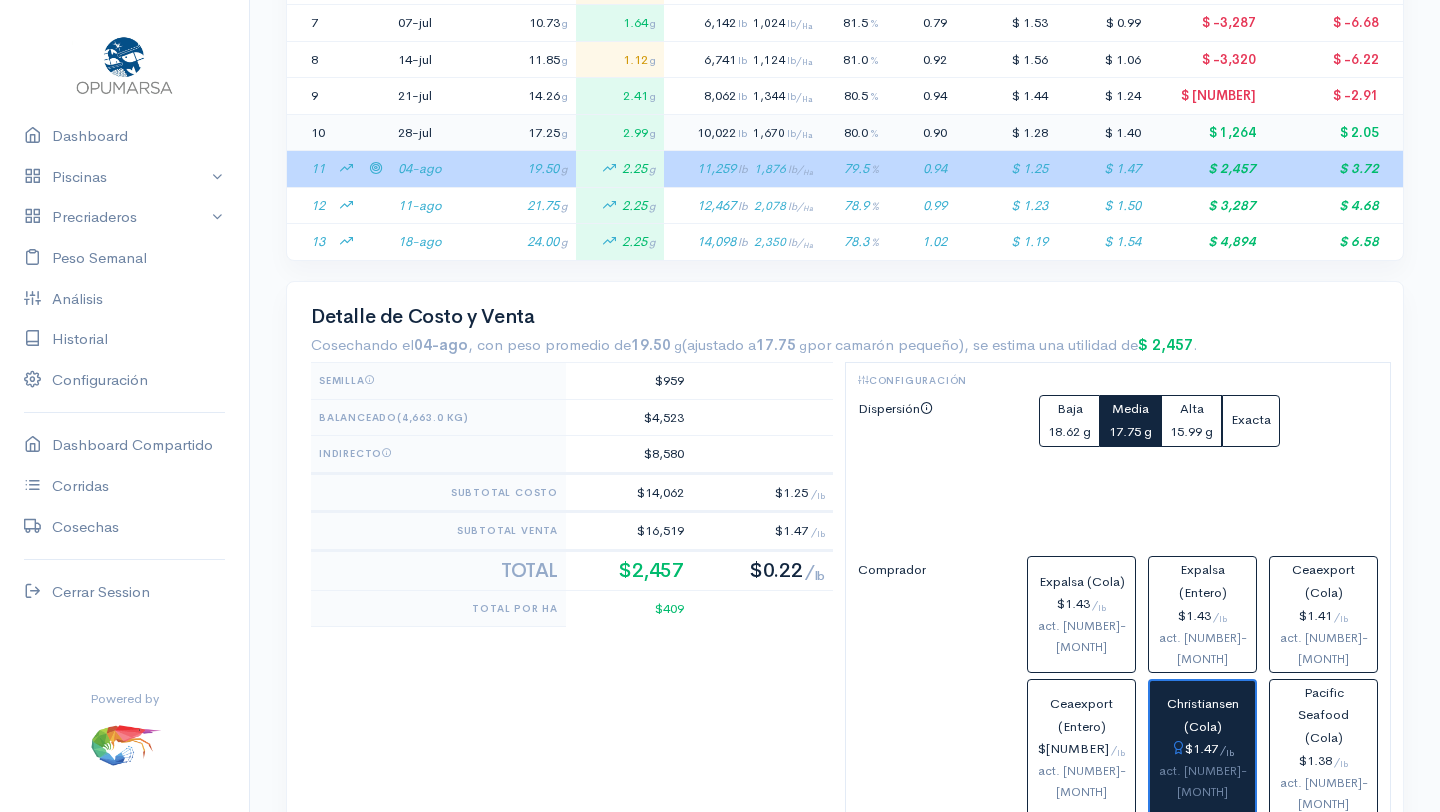 scroll, scrollTop: 691, scrollLeft: 0, axis: vertical 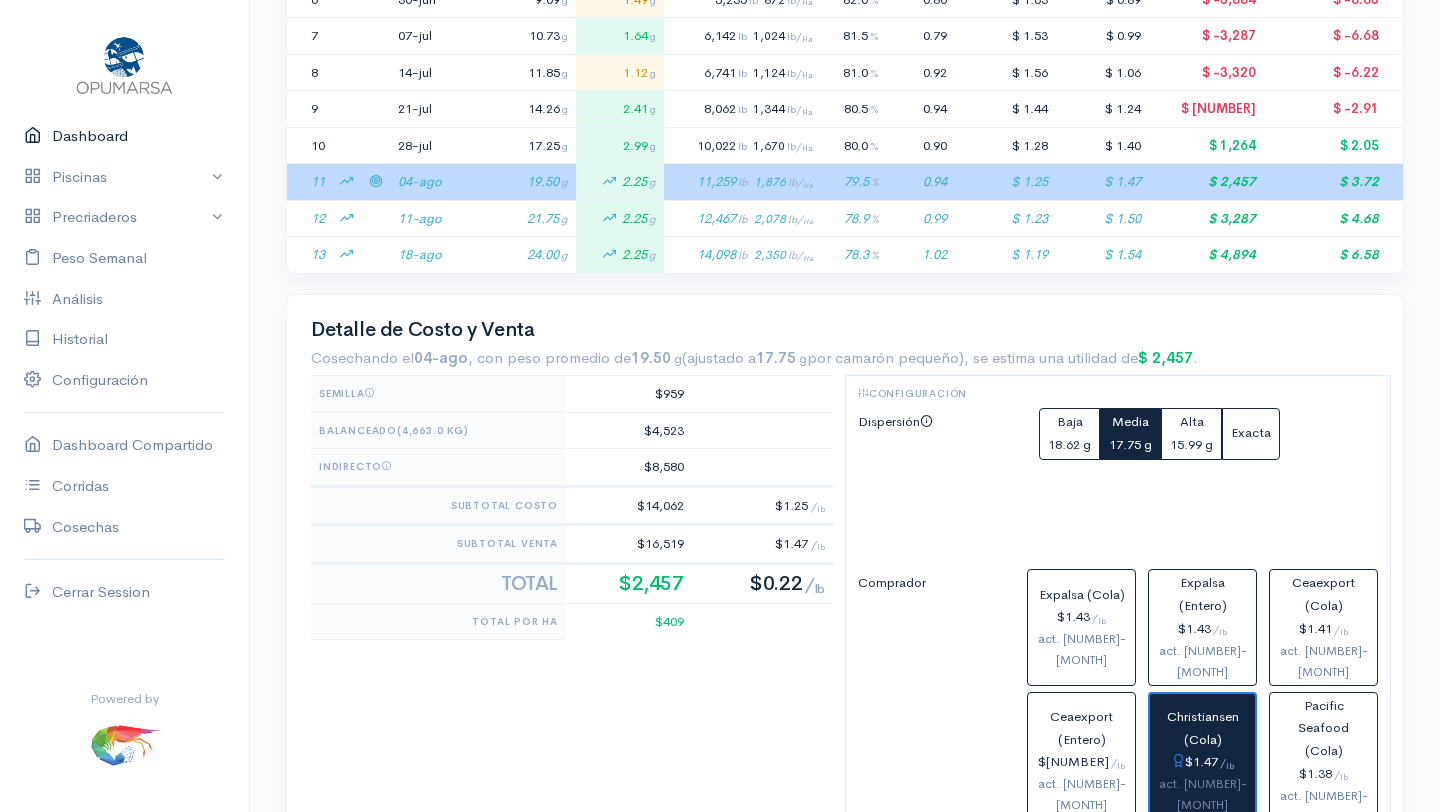 click on "Dashboard" at bounding box center (124, 136) 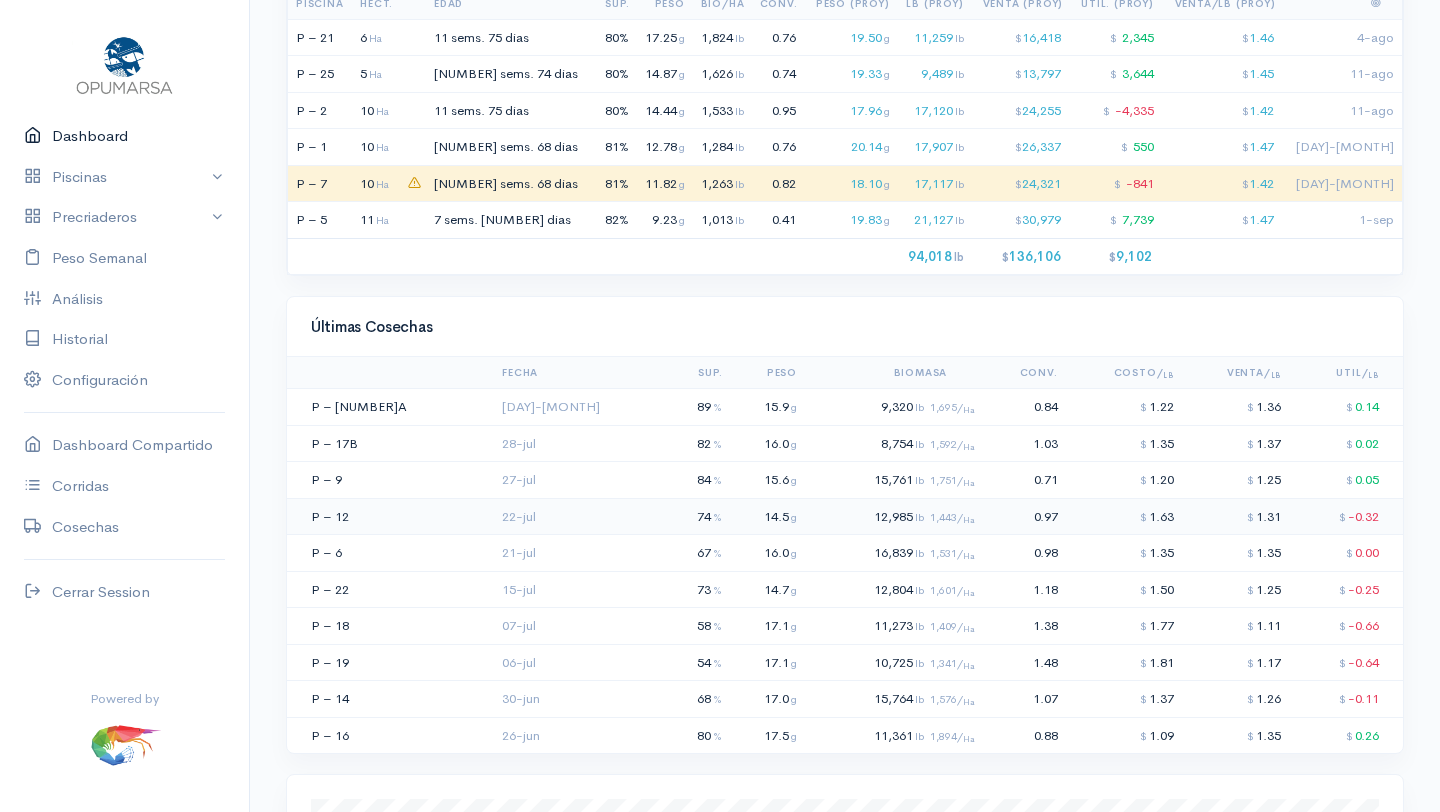 scroll, scrollTop: 1530, scrollLeft: 0, axis: vertical 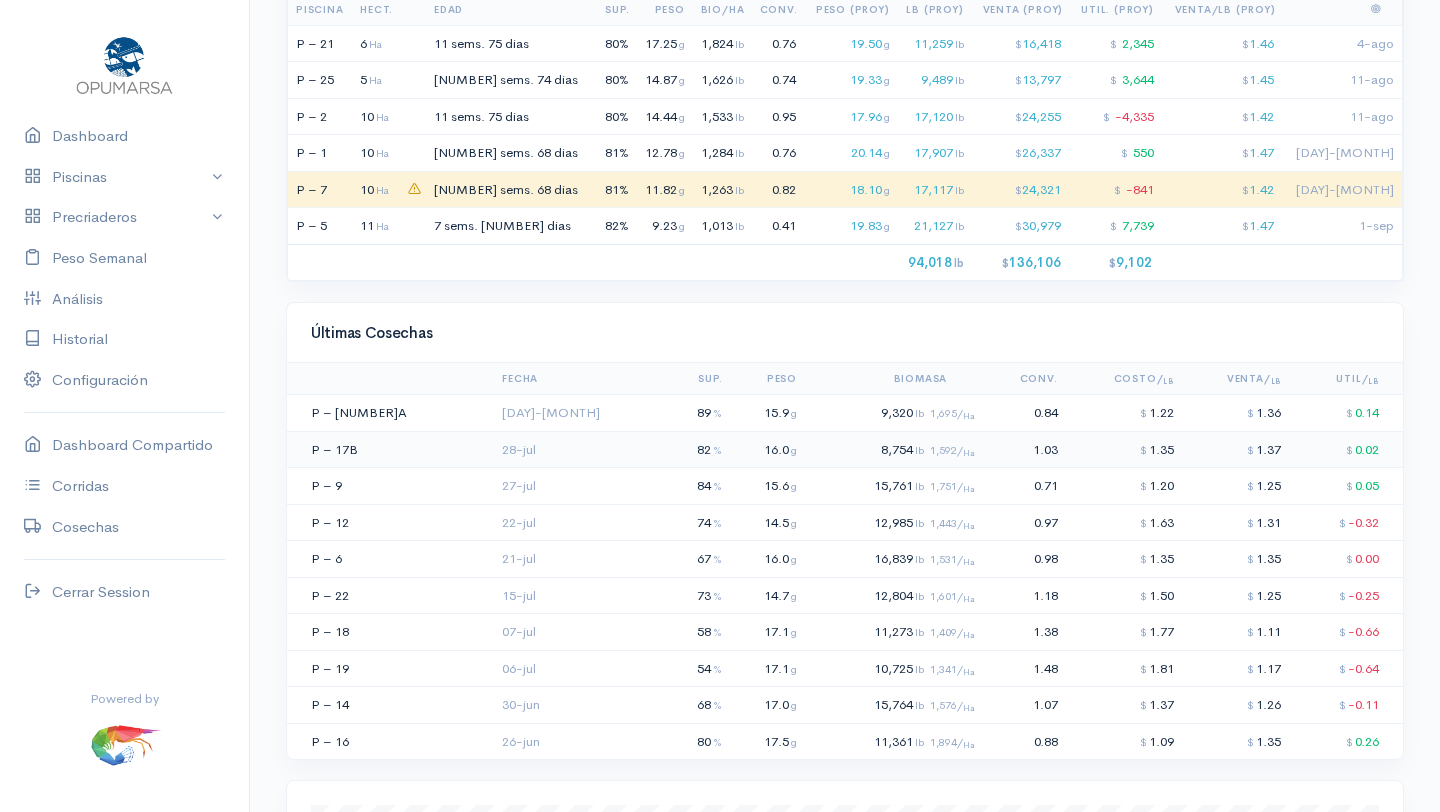 click on "8,754  lb  1,592/ Ha" 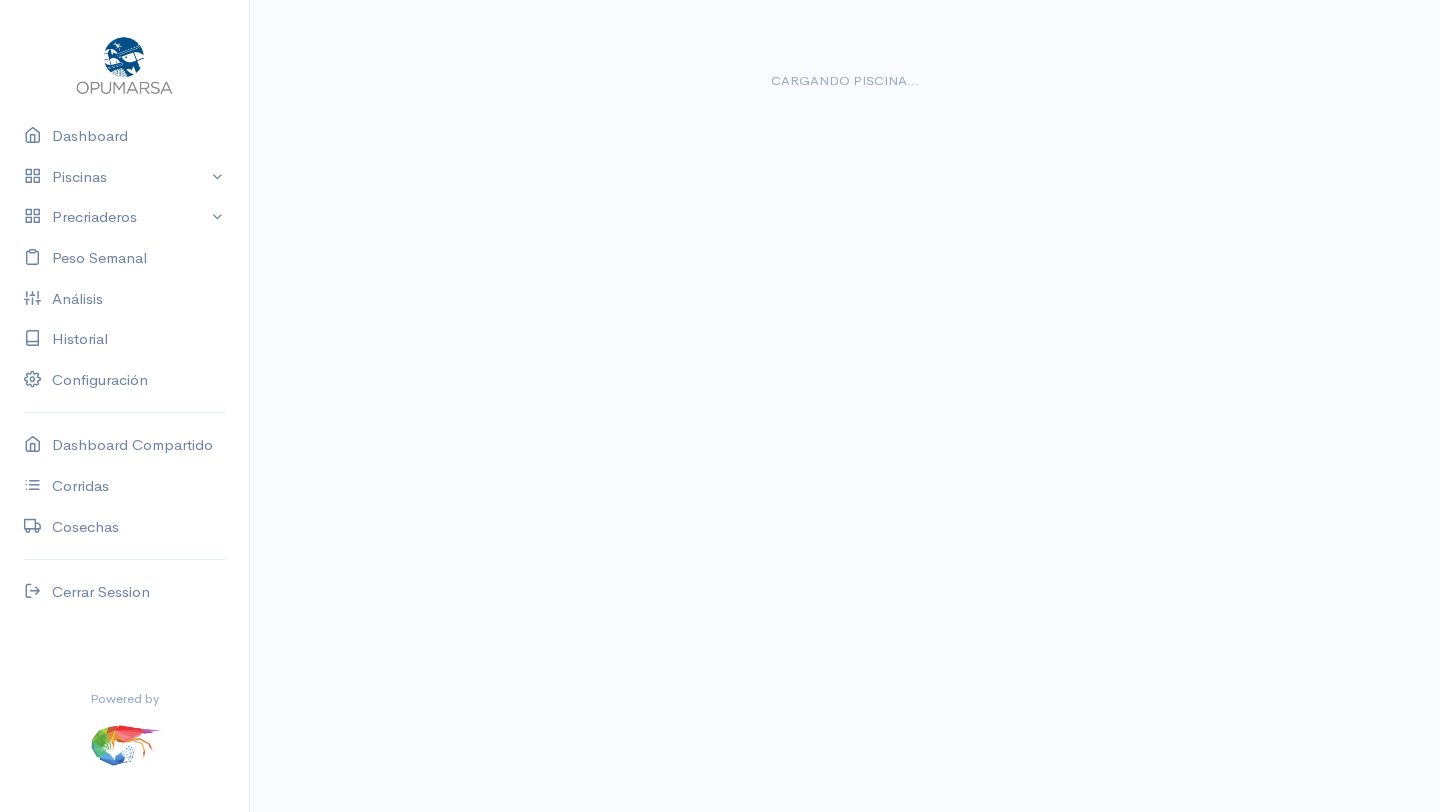 scroll, scrollTop: 0, scrollLeft: 0, axis: both 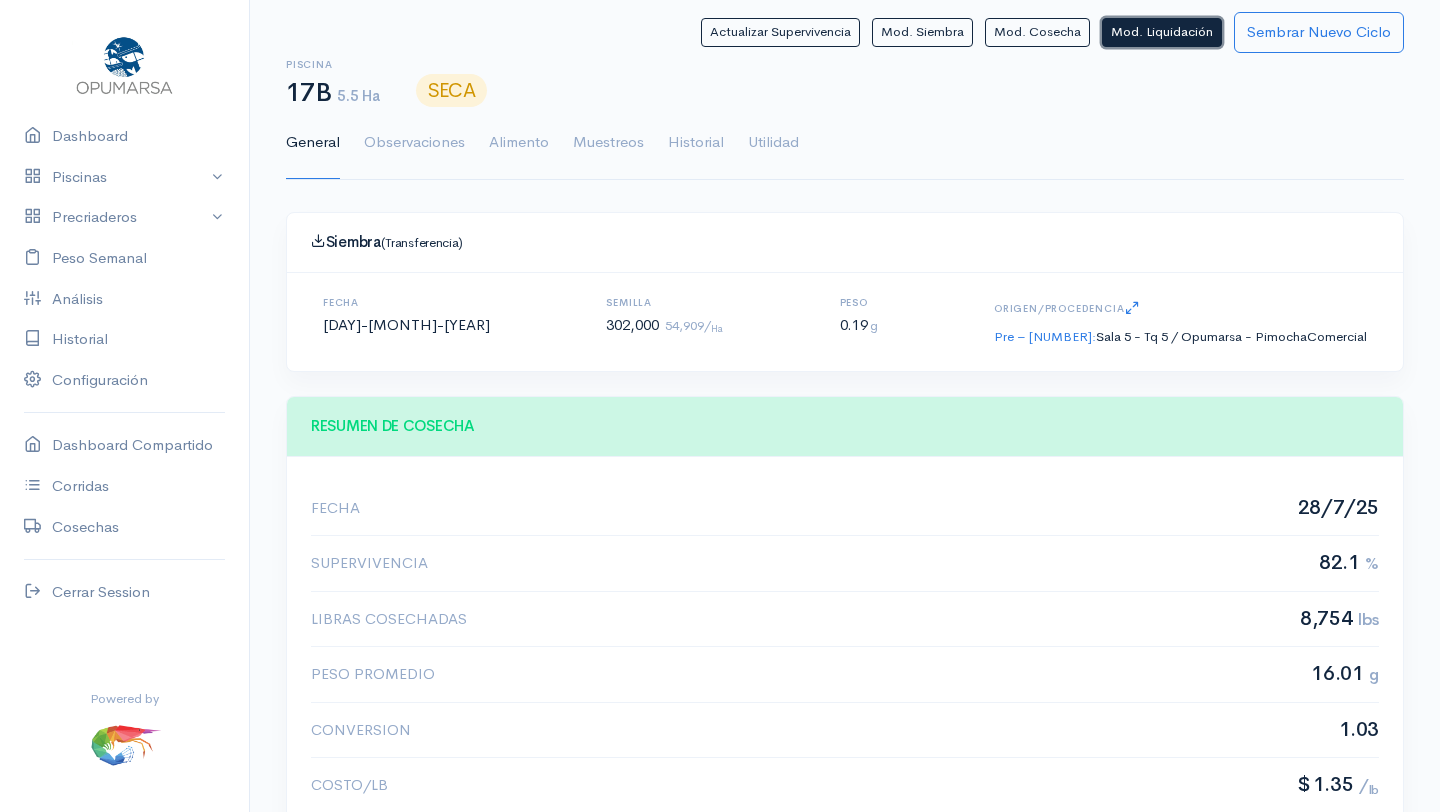 click on "Mod. Liquidación" 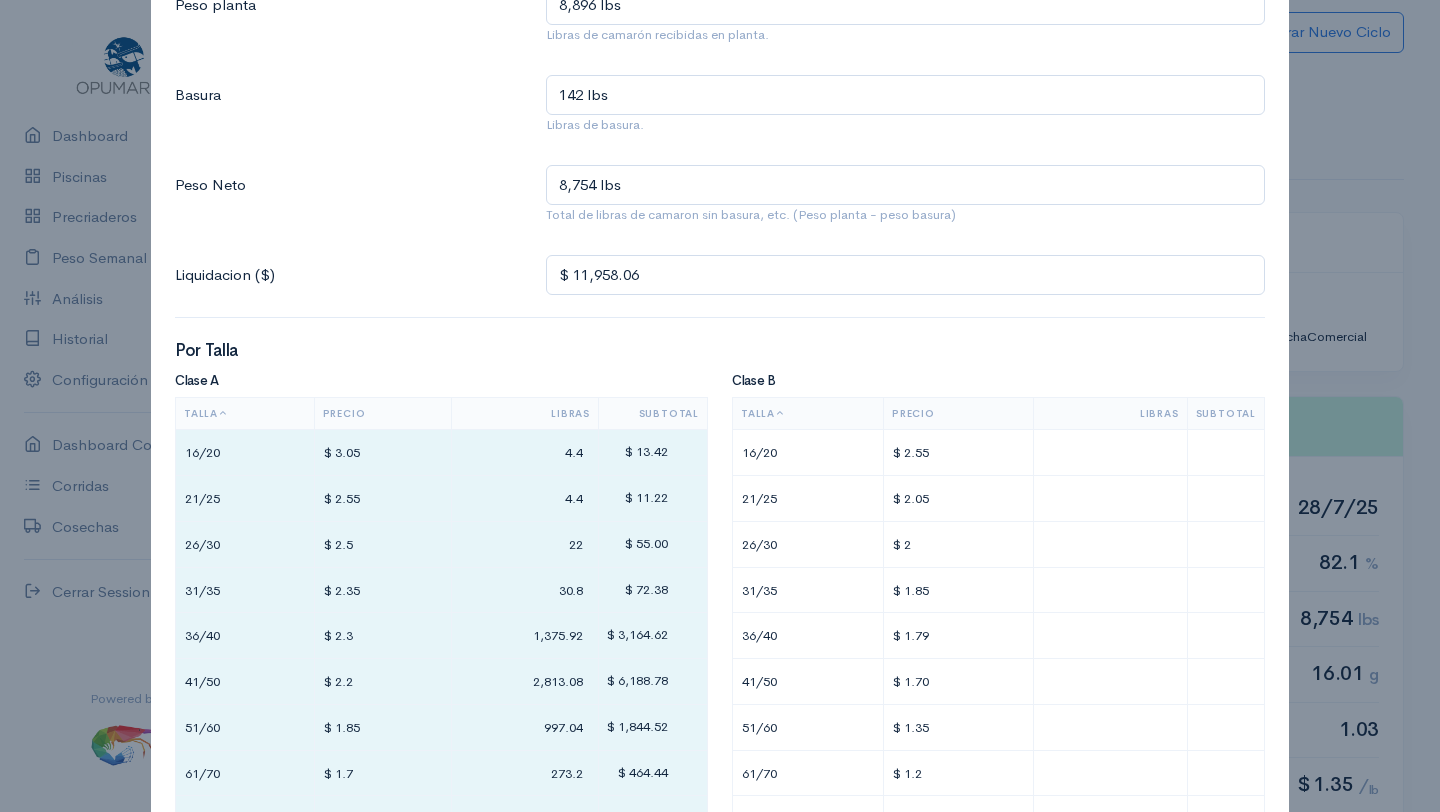 scroll, scrollTop: 128, scrollLeft: 0, axis: vertical 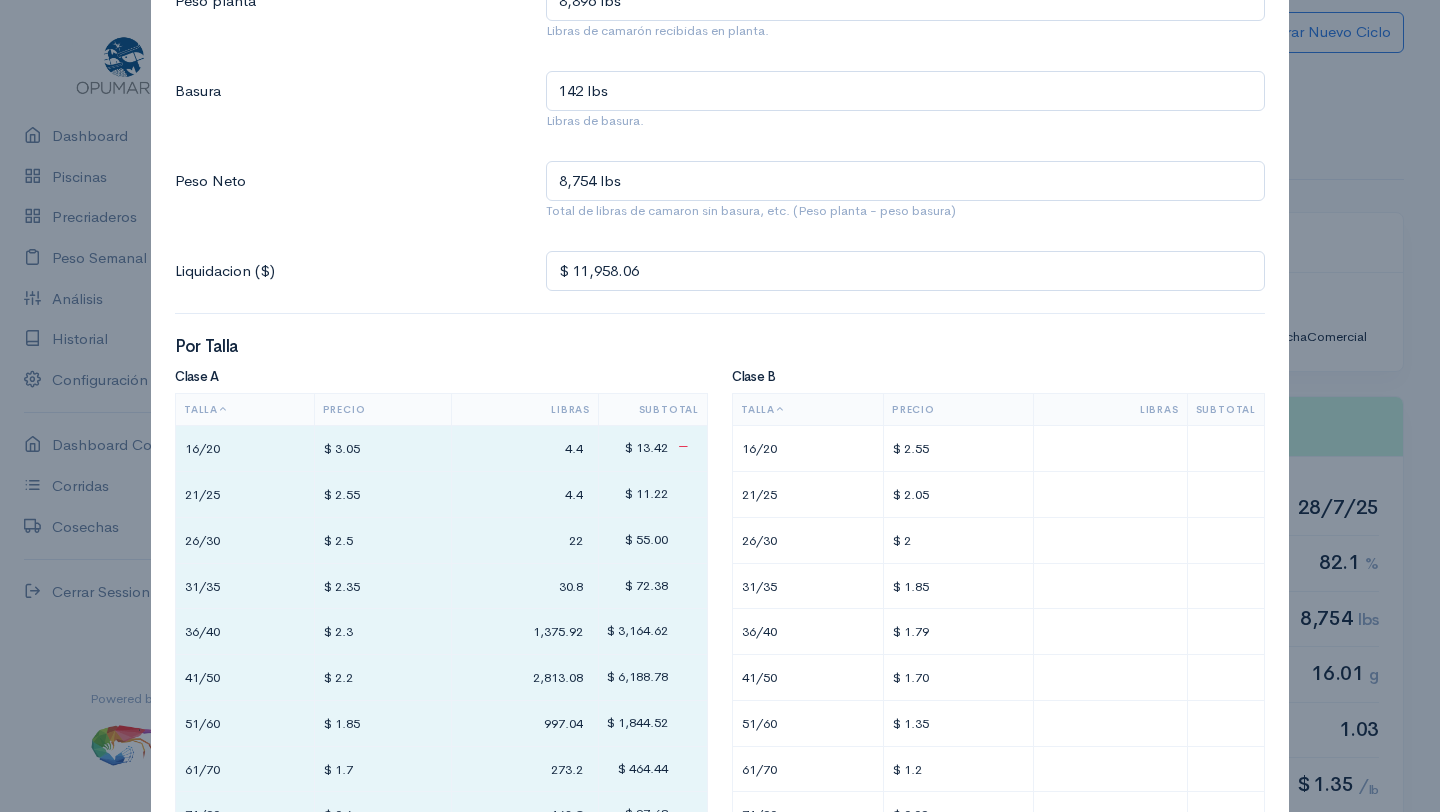 drag, startPoint x: 581, startPoint y: 449, endPoint x: 480, endPoint y: 432, distance: 102.4207 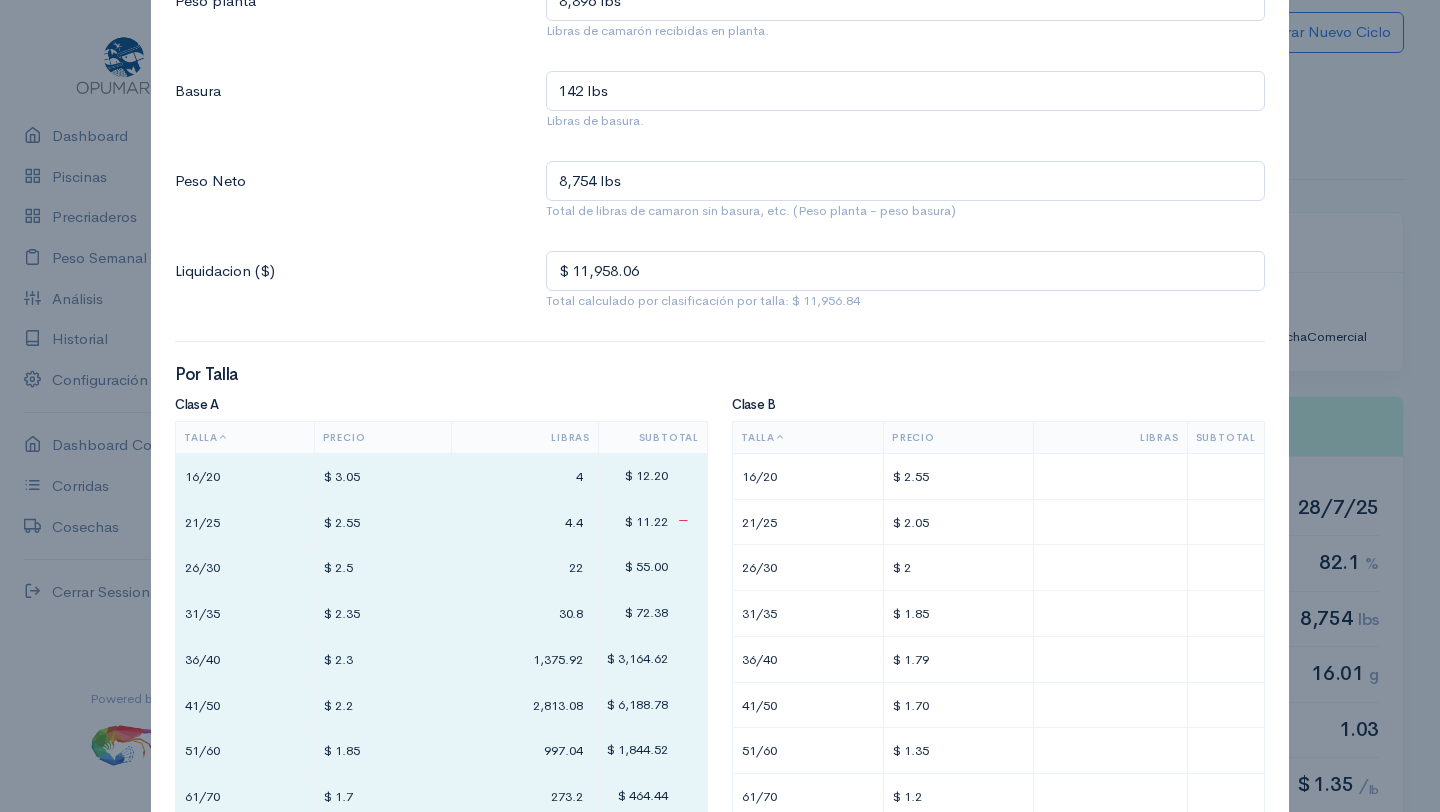 type on "4" 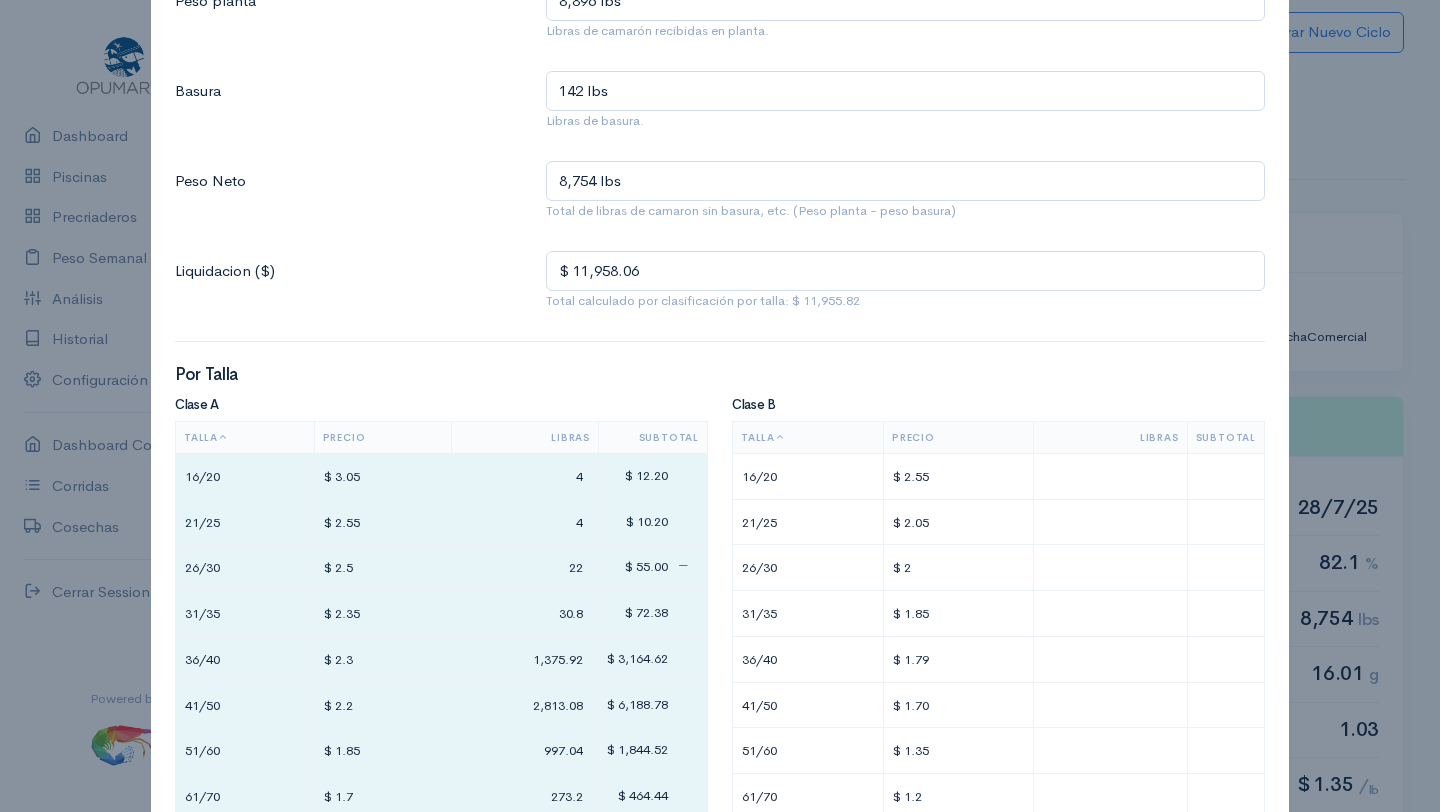 type on "4" 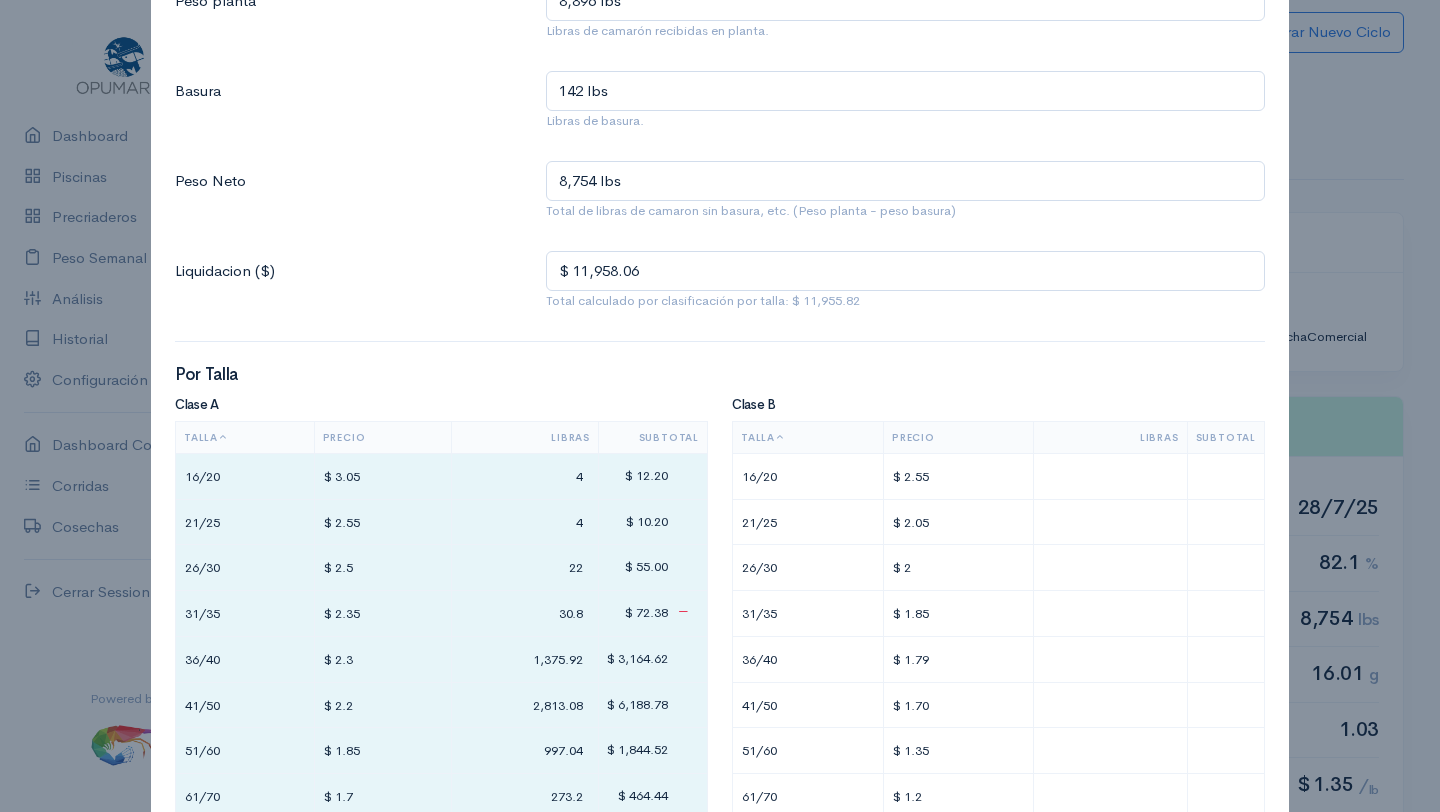 click on "30.8" at bounding box center (525, 613) 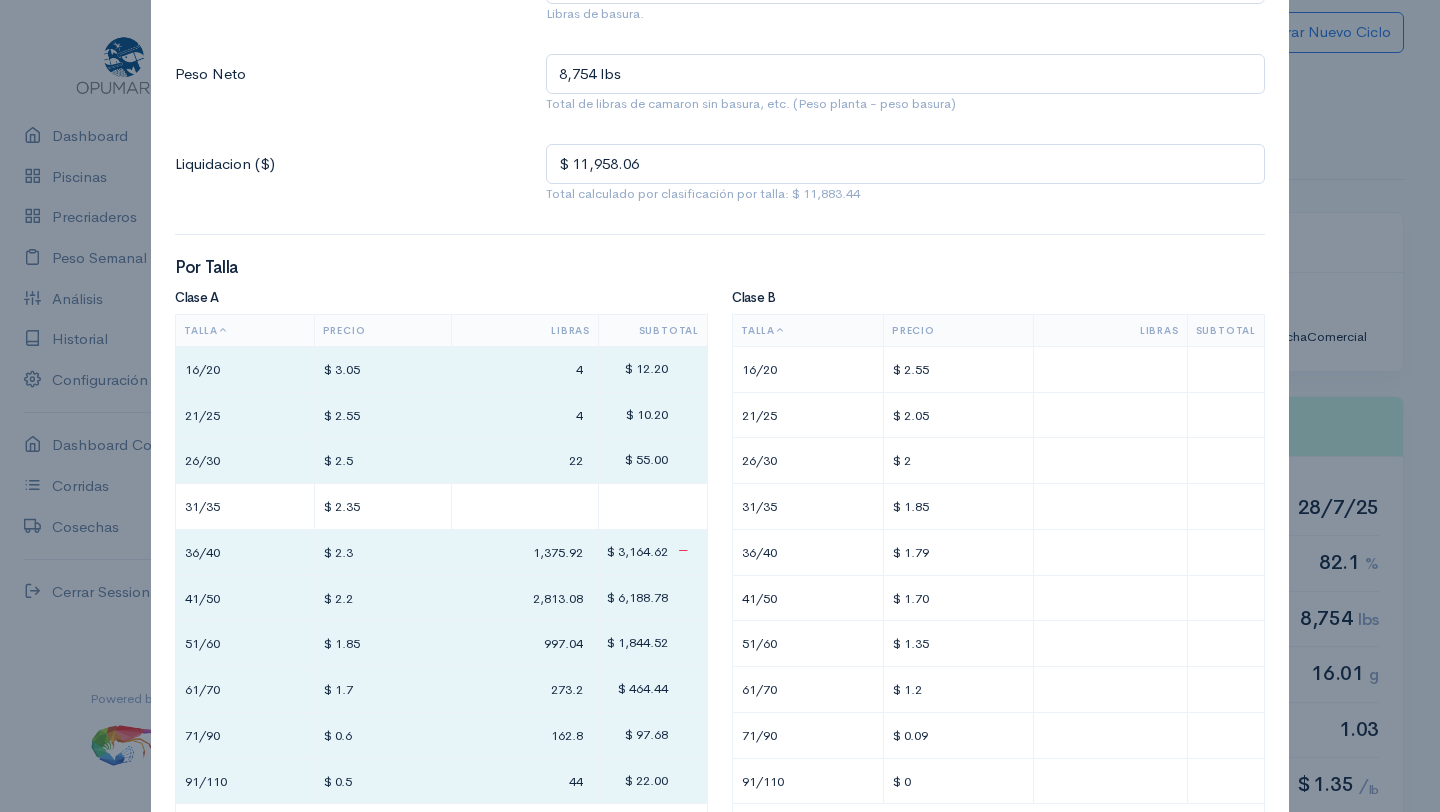 scroll, scrollTop: 236, scrollLeft: 0, axis: vertical 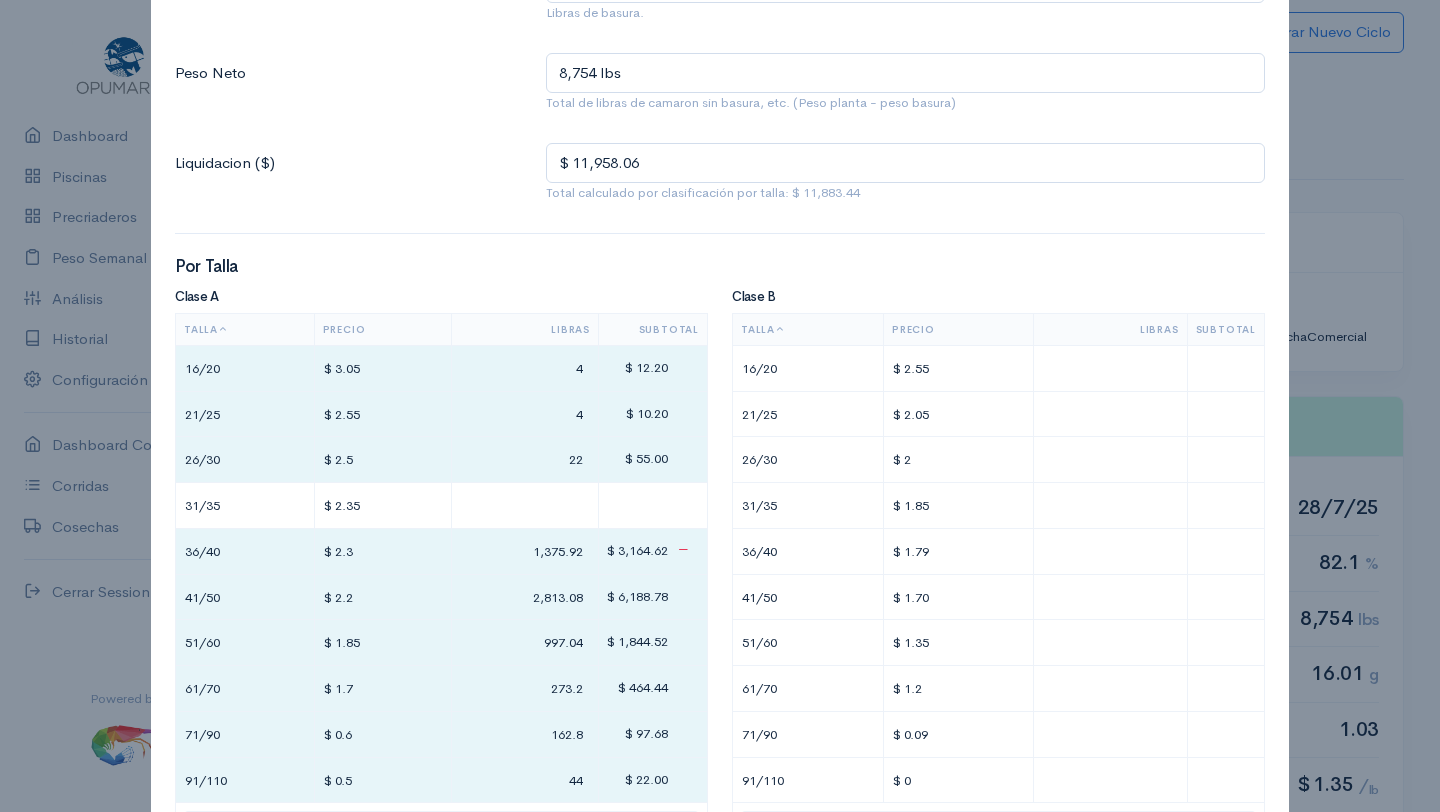 type 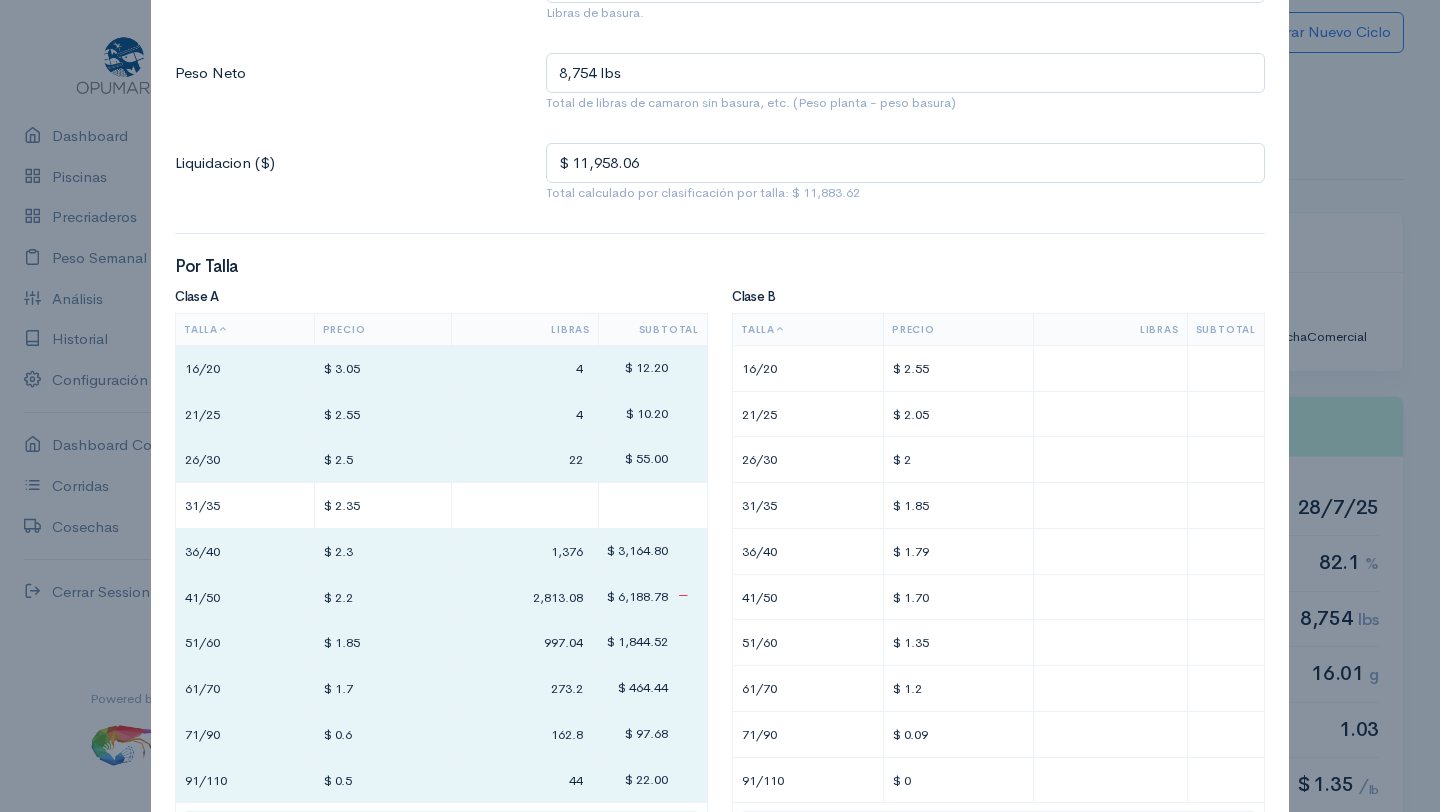 type on "1,376" 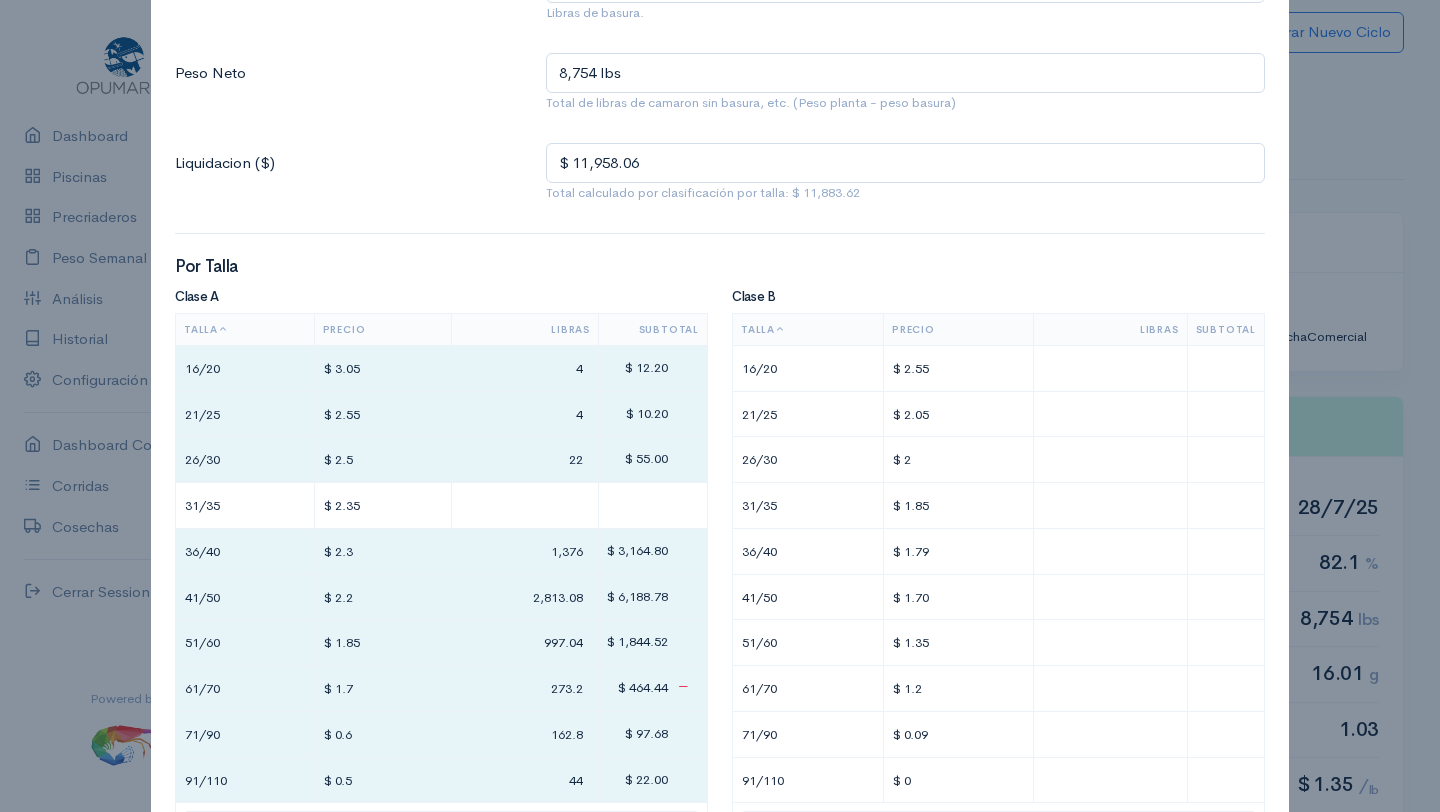 click on "273.2" at bounding box center (525, 688) 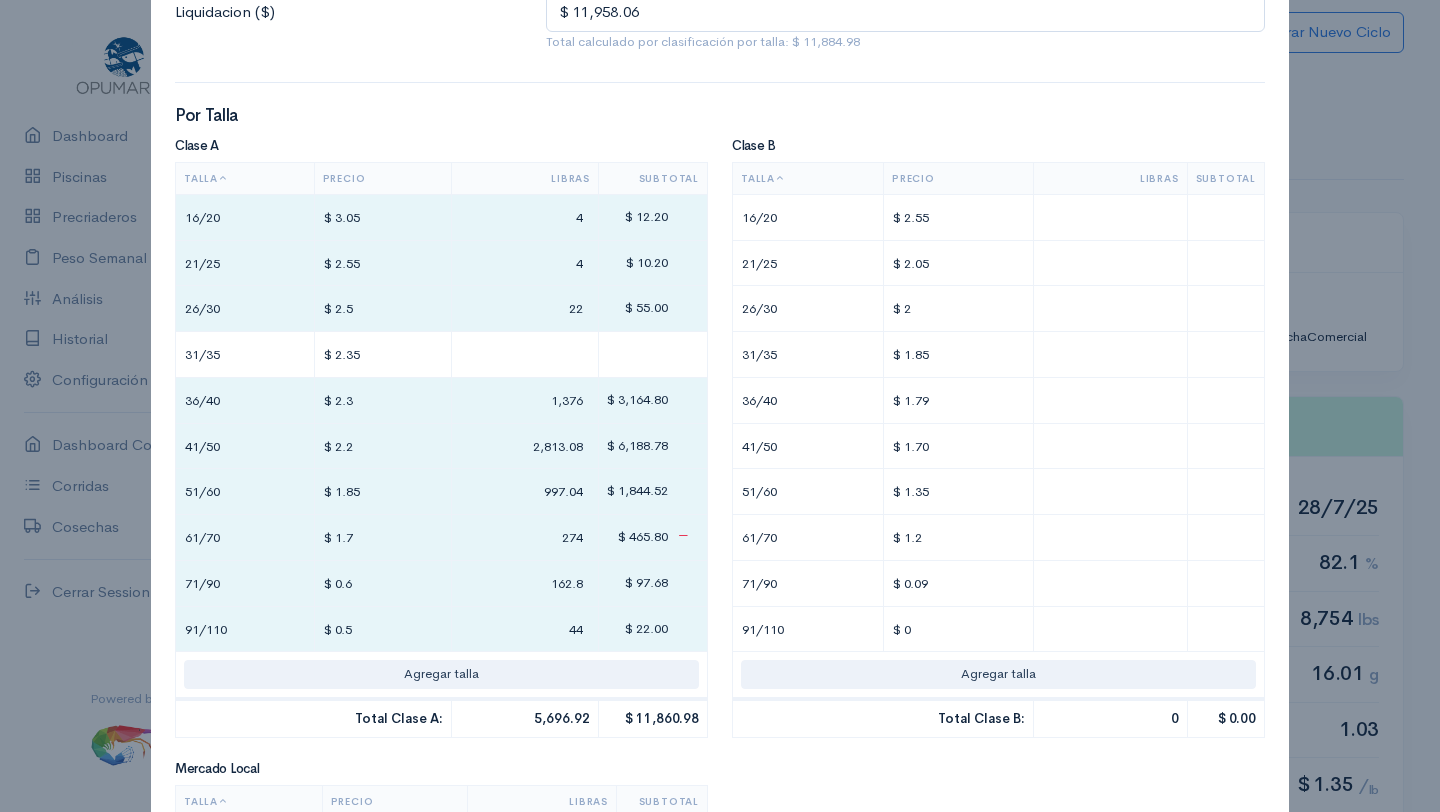 scroll, scrollTop: 425, scrollLeft: 0, axis: vertical 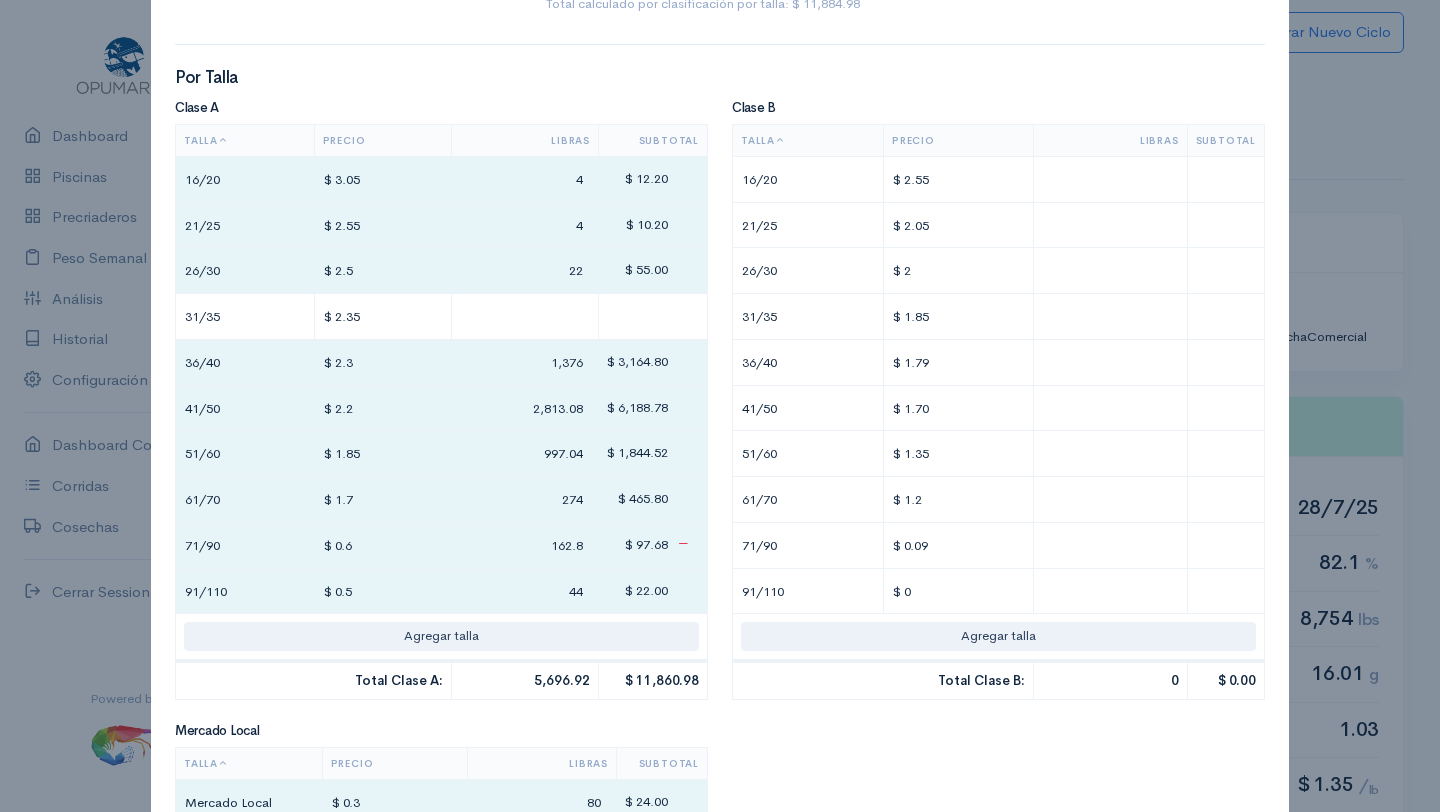 type on "274" 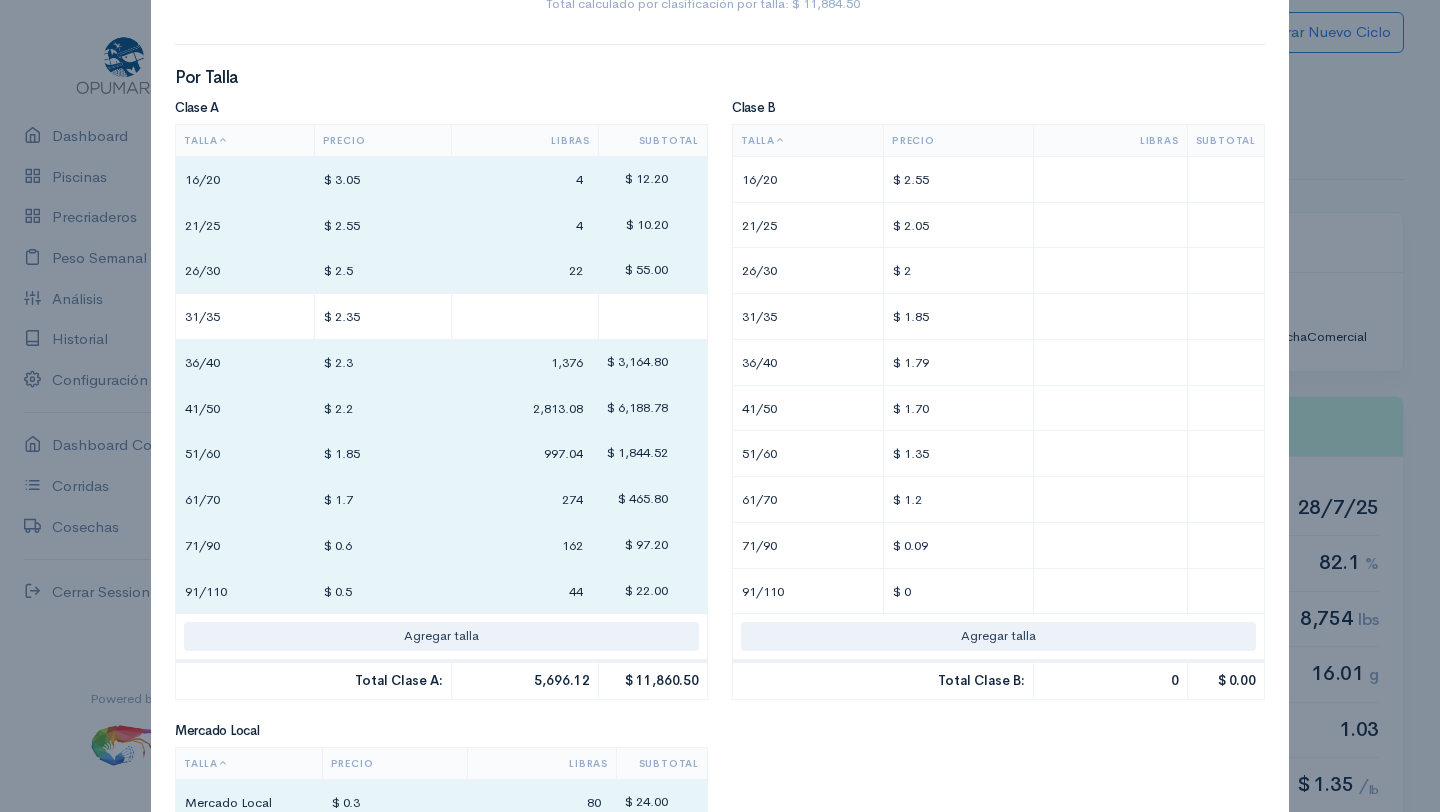 type on "162" 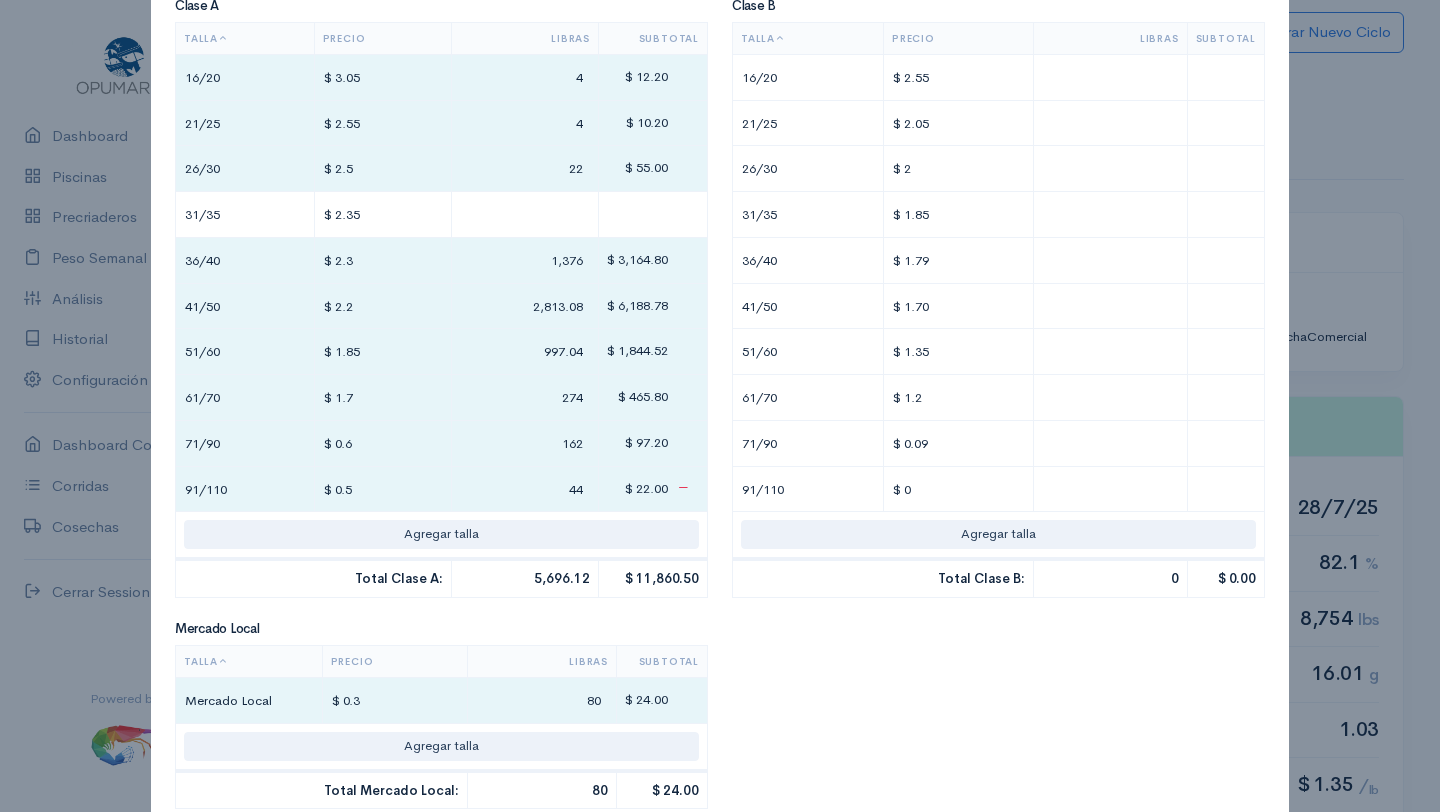 scroll, scrollTop: 690, scrollLeft: 0, axis: vertical 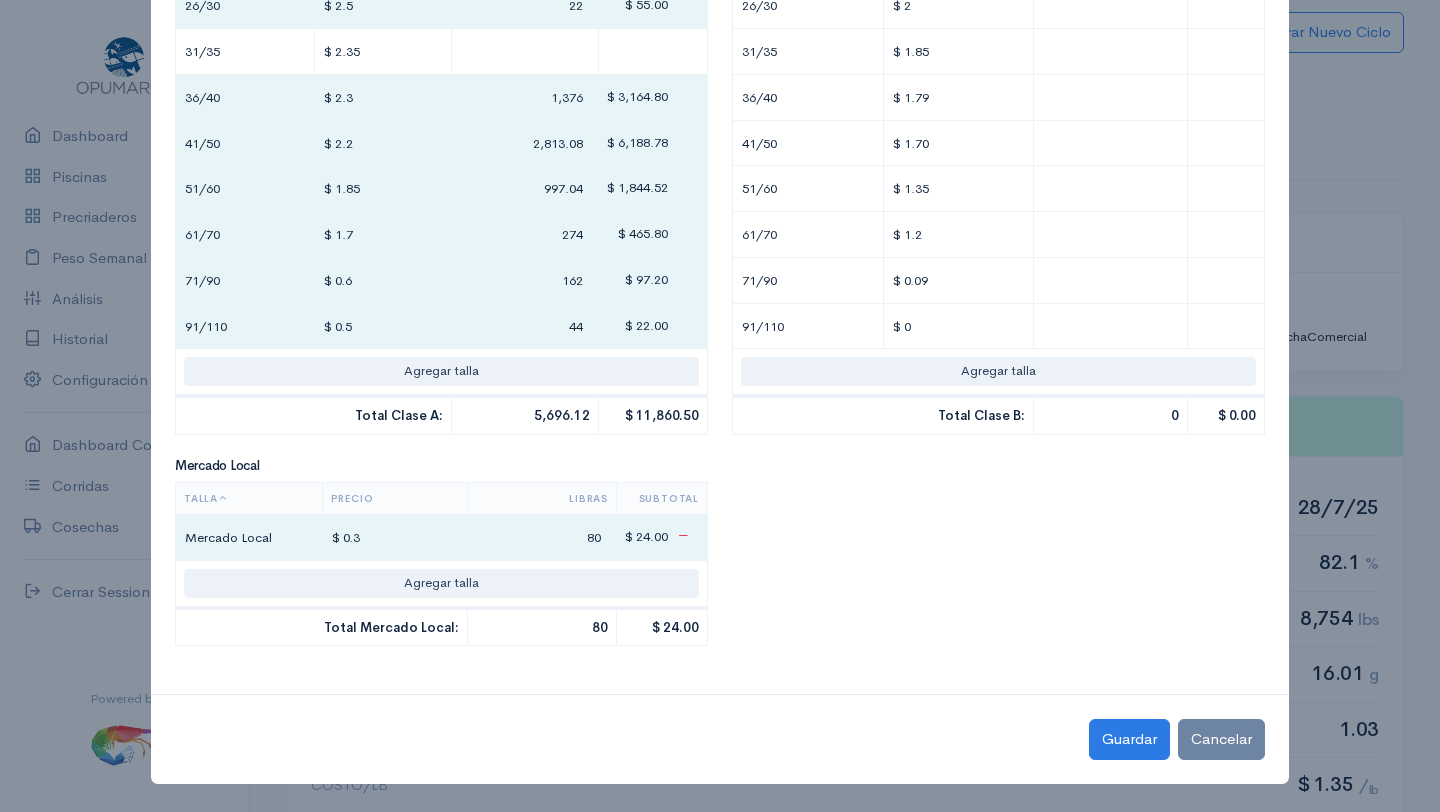 click on "$ 0.3" at bounding box center [395, 537] 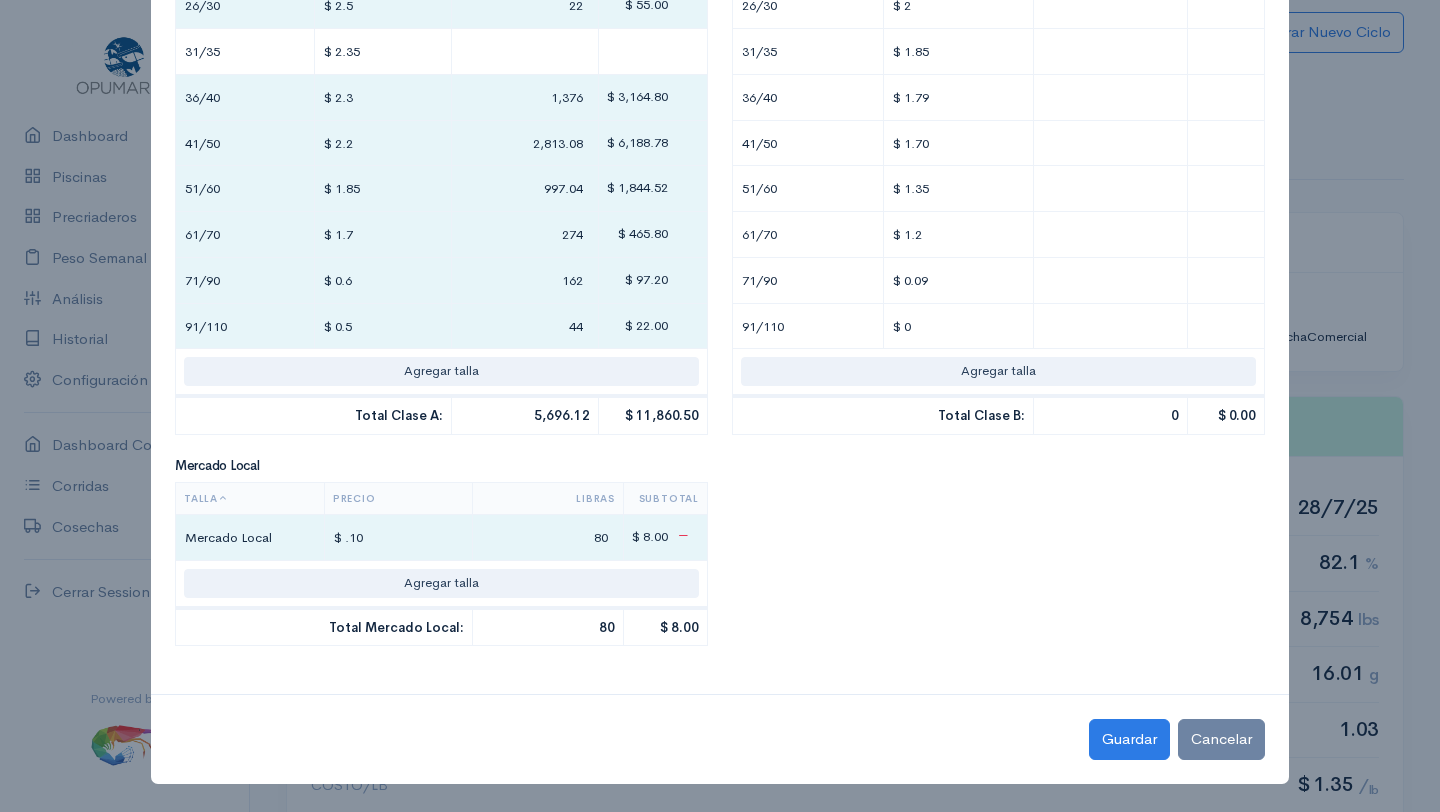 type on "$ .10" 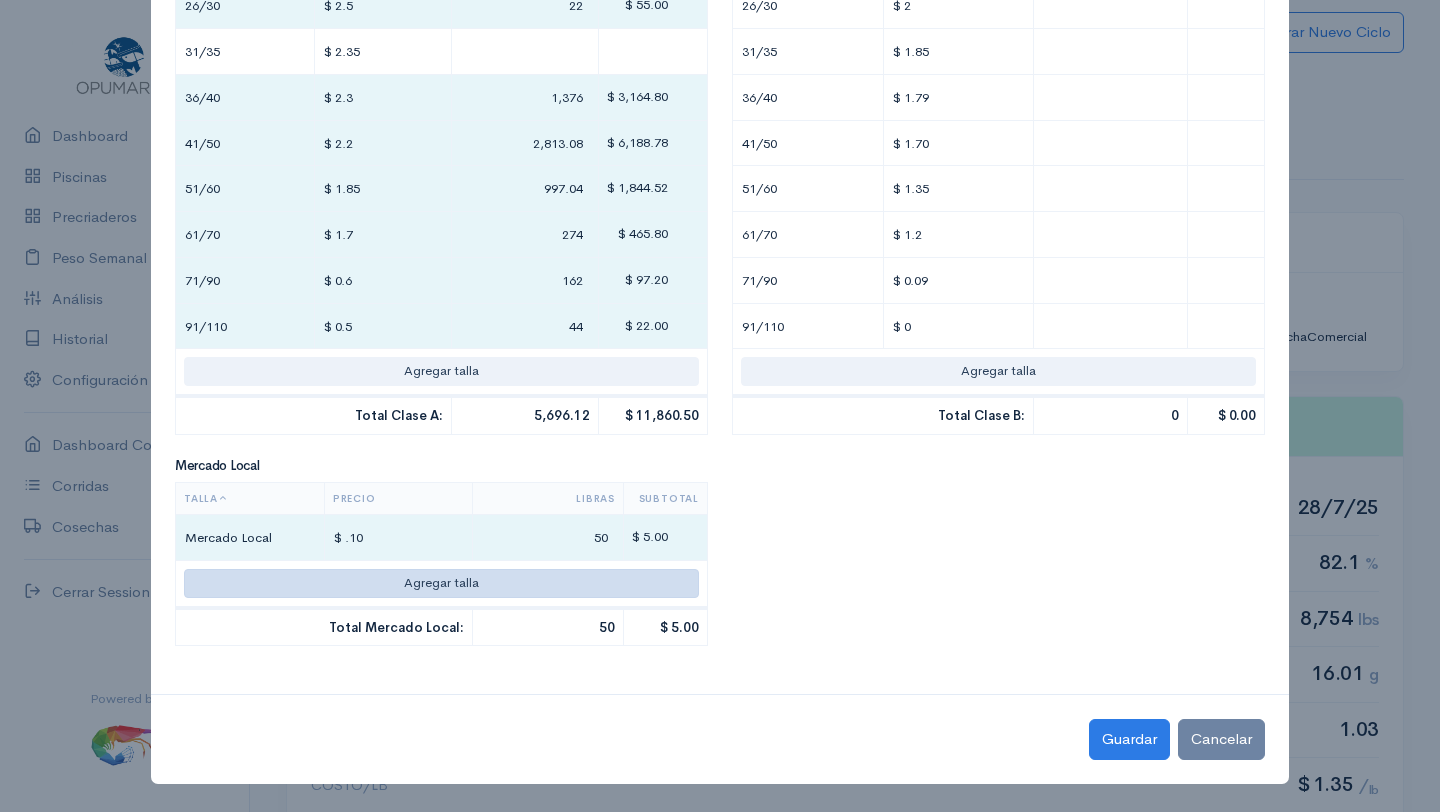 type on "50" 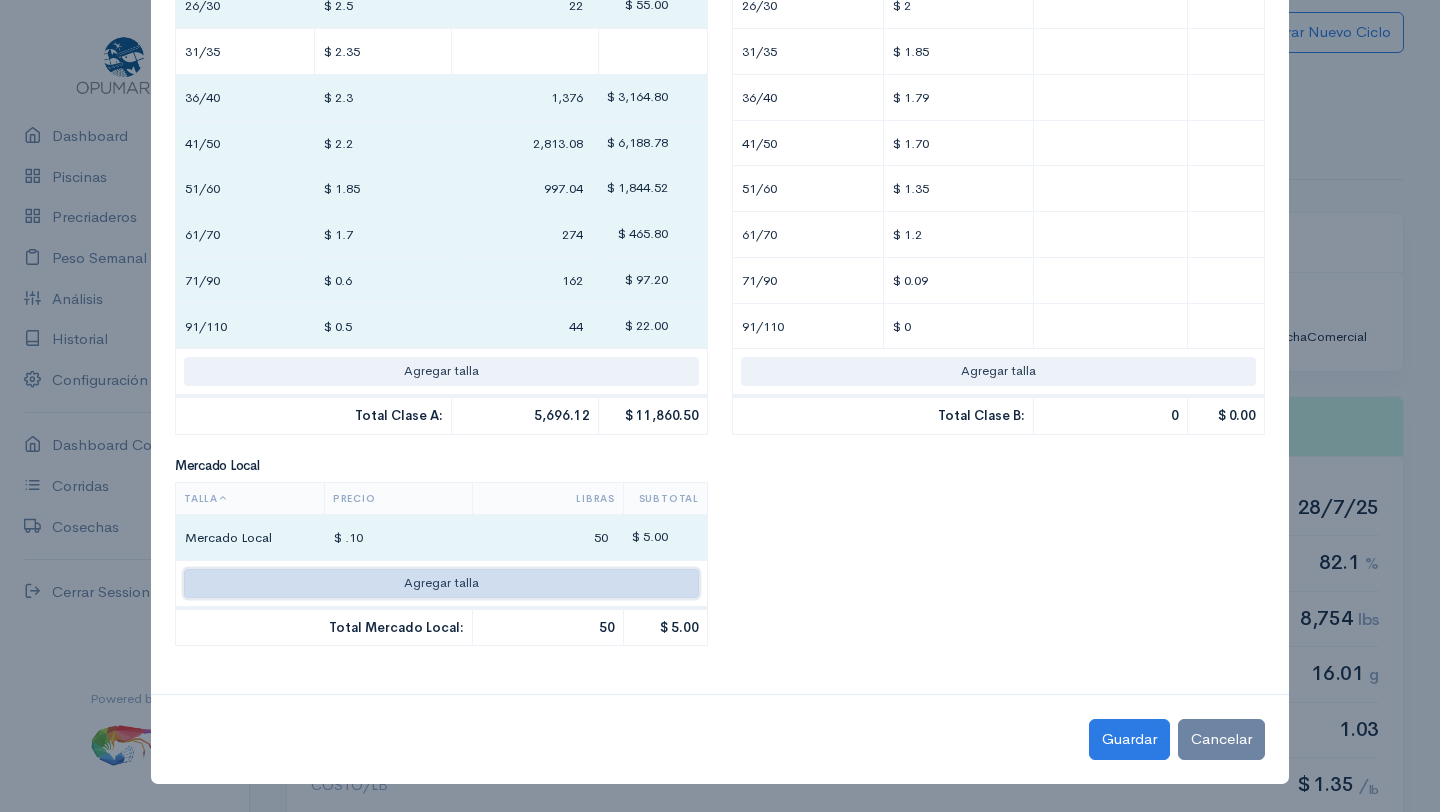 click on "Agregar talla" 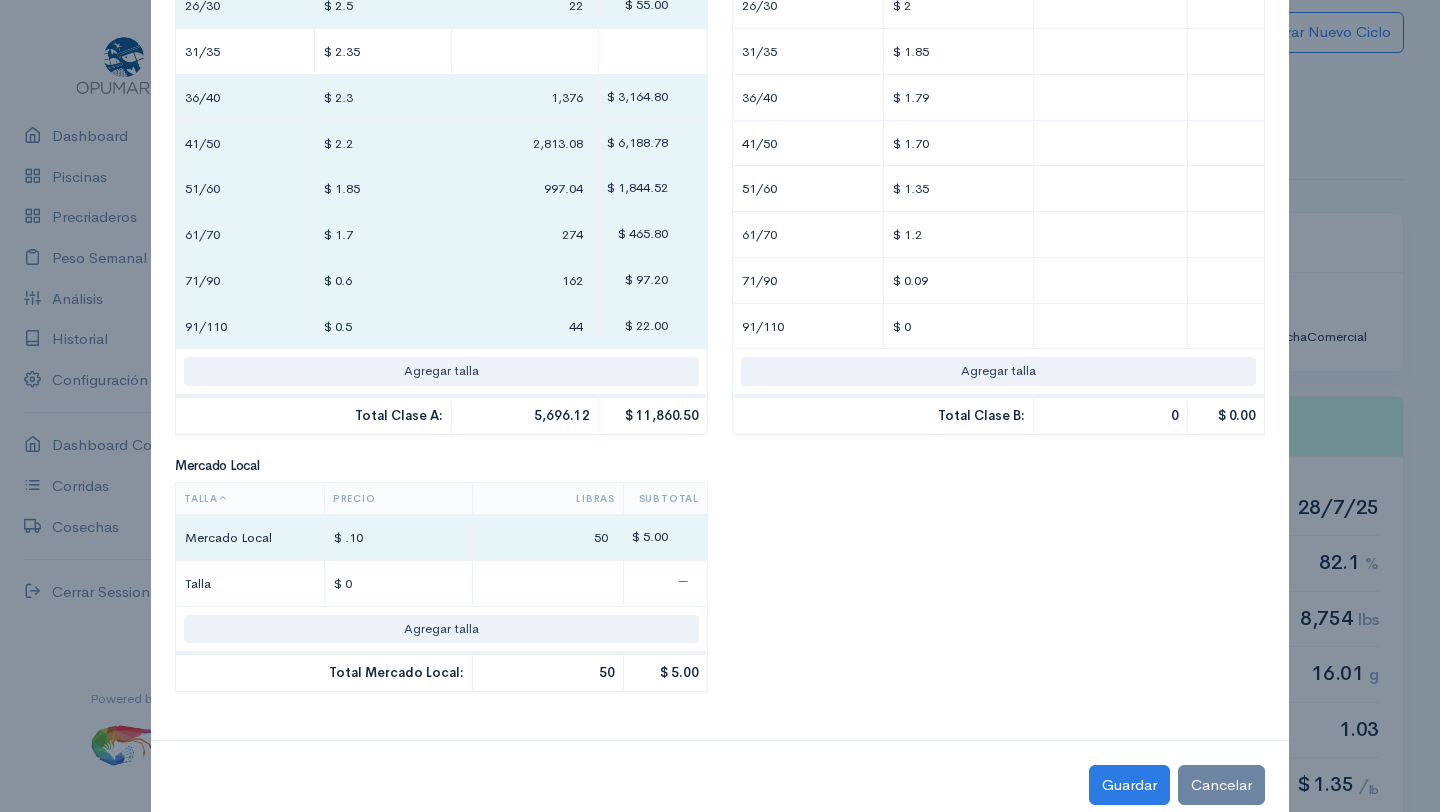 click on "$ 0" at bounding box center [398, 583] 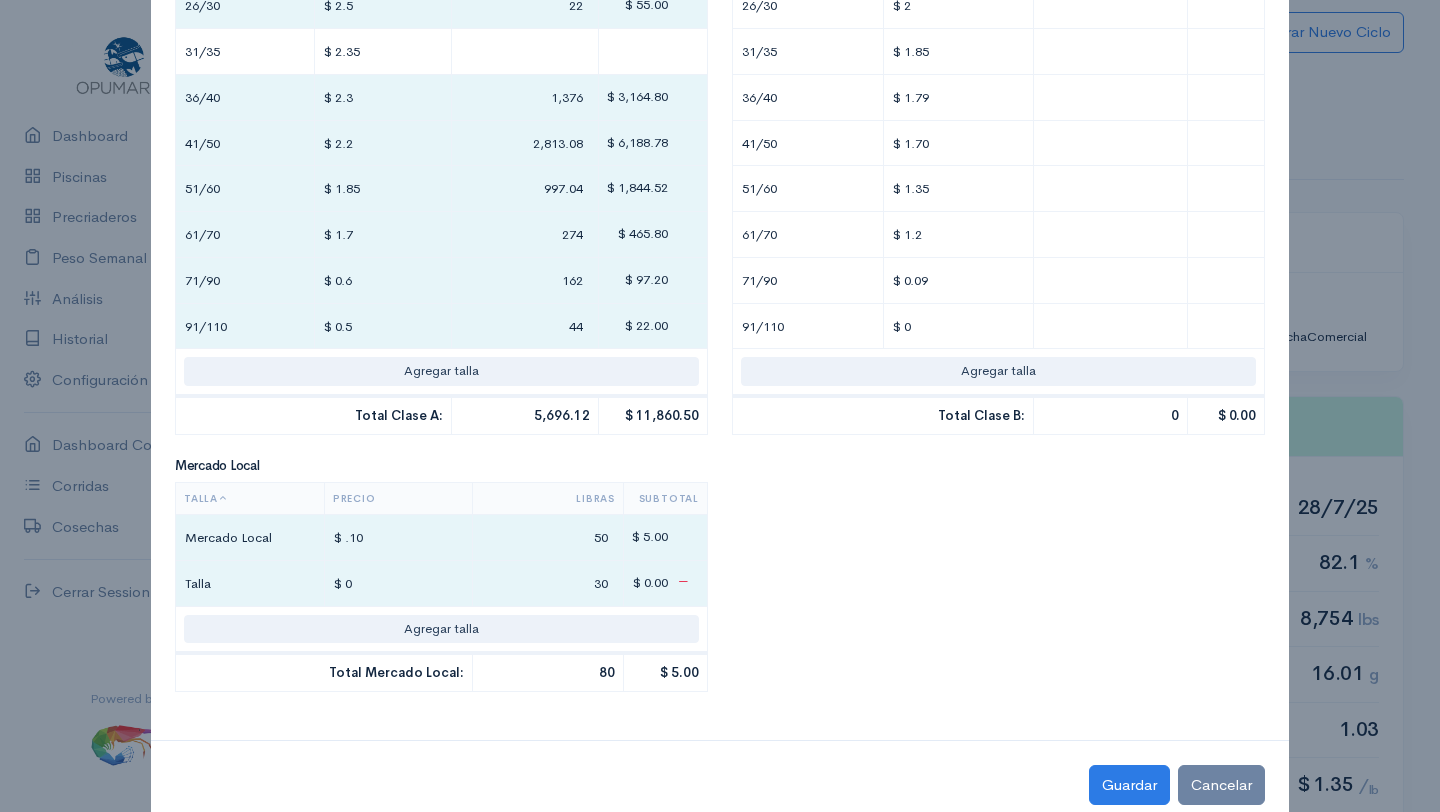 type on "30" 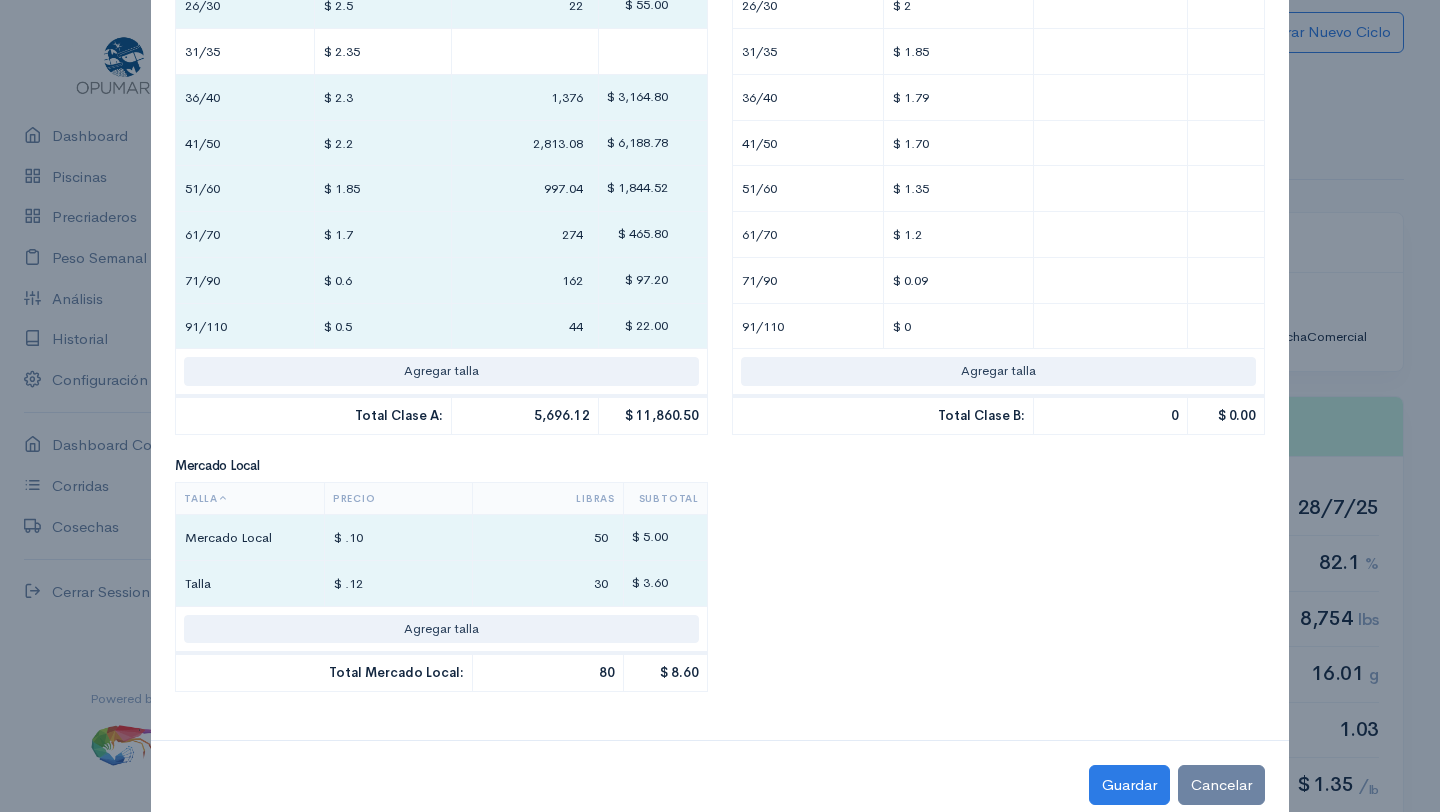 scroll, scrollTop: 736, scrollLeft: 0, axis: vertical 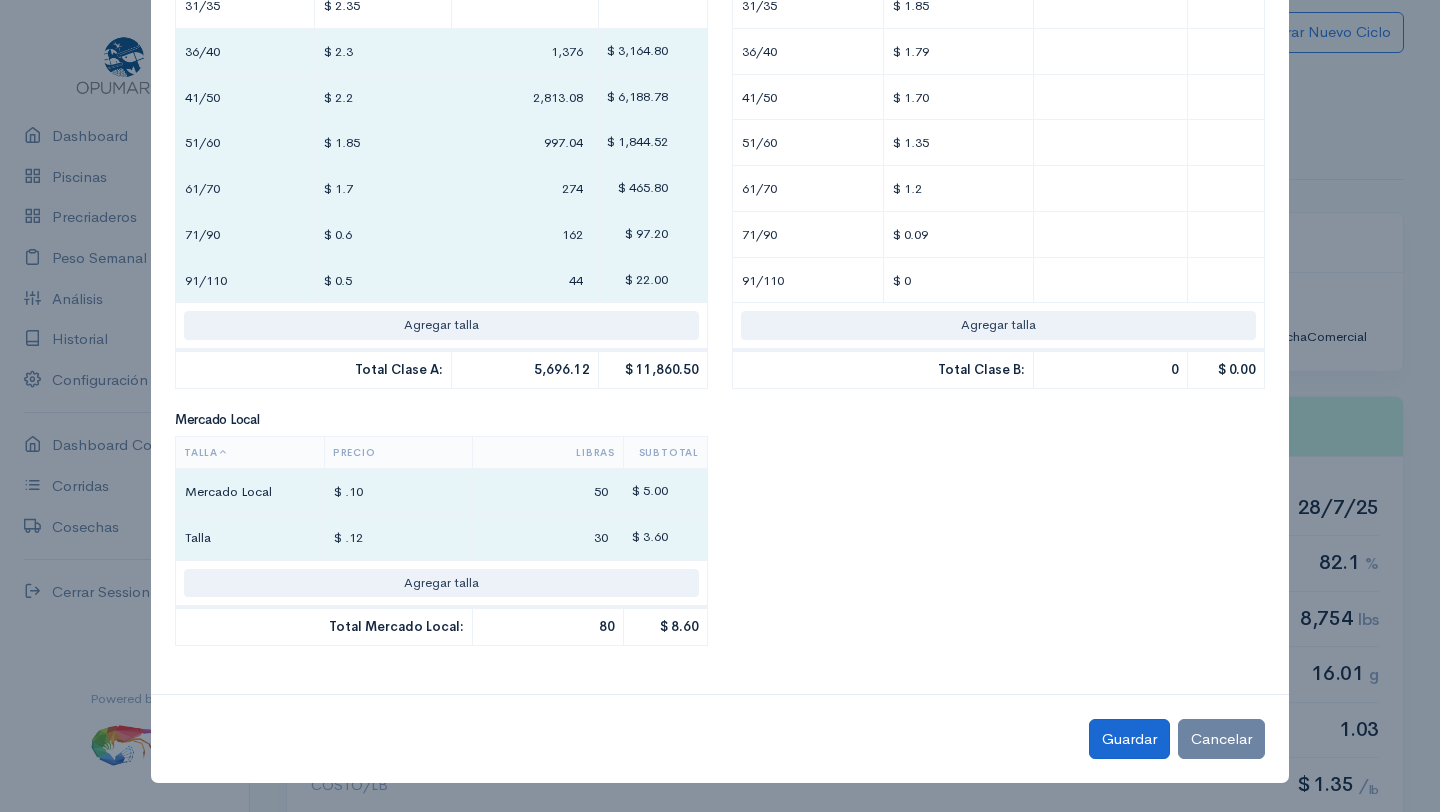type on "$ .12" 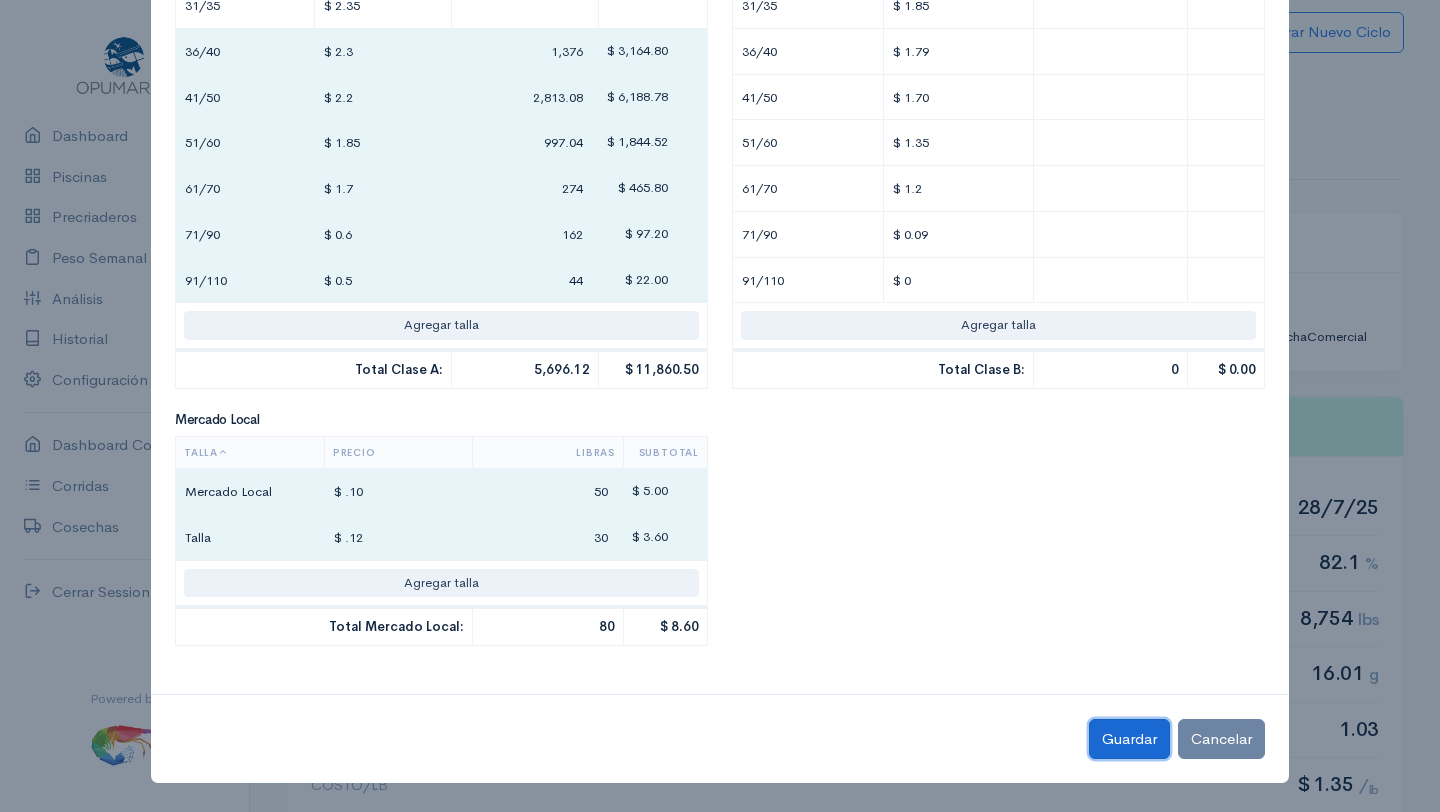 click on "Guardar" 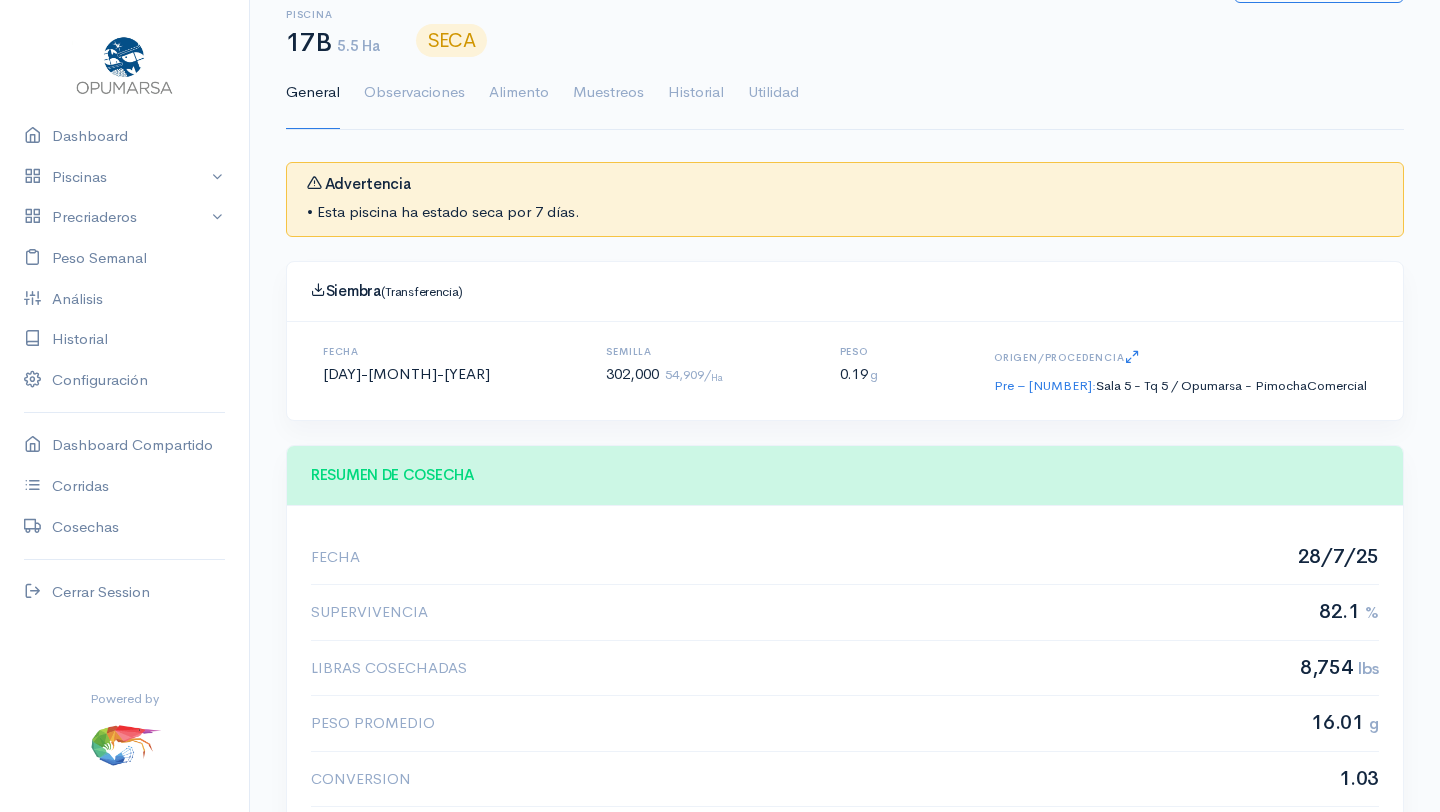 scroll, scrollTop: 0, scrollLeft: 0, axis: both 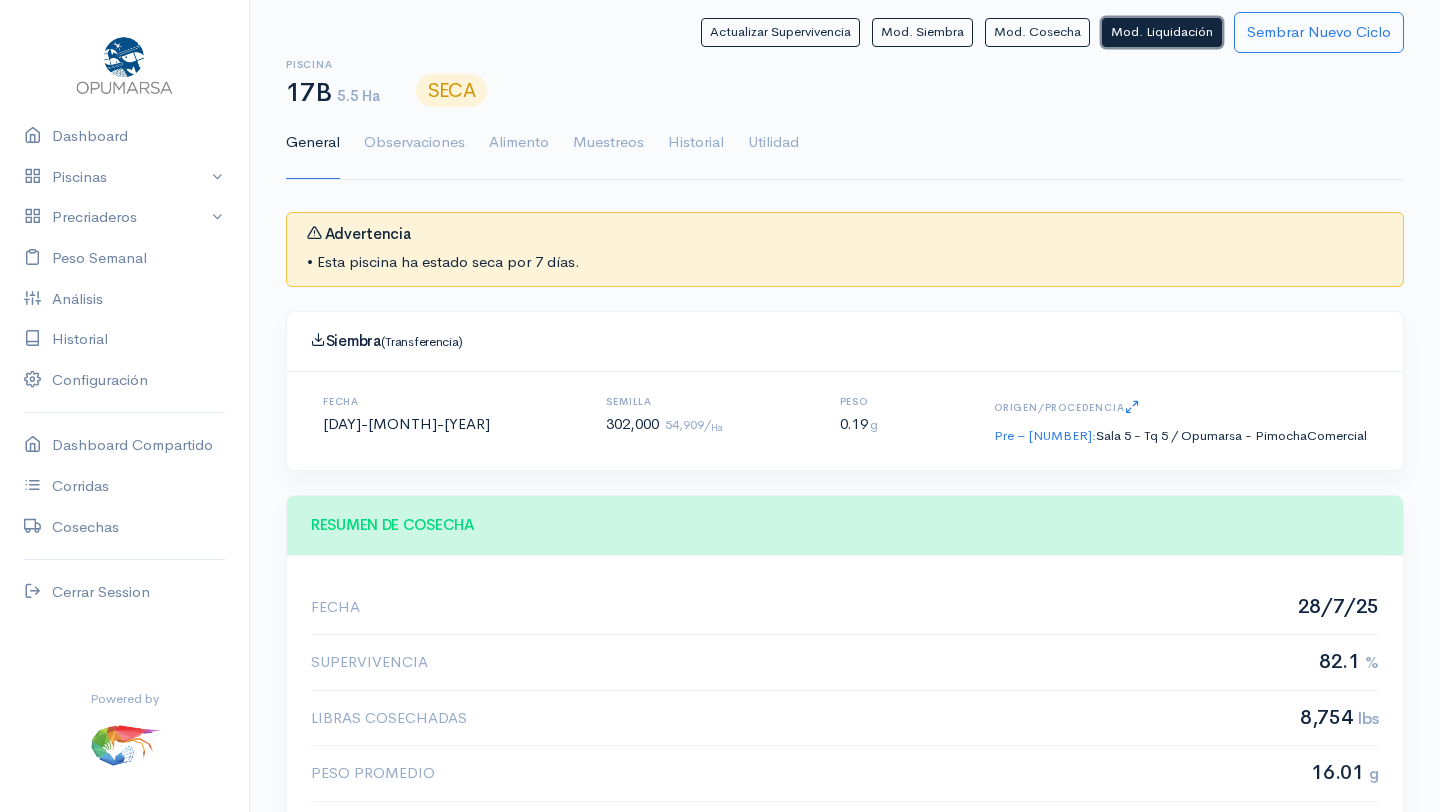 click on "Mod. Liquidación" 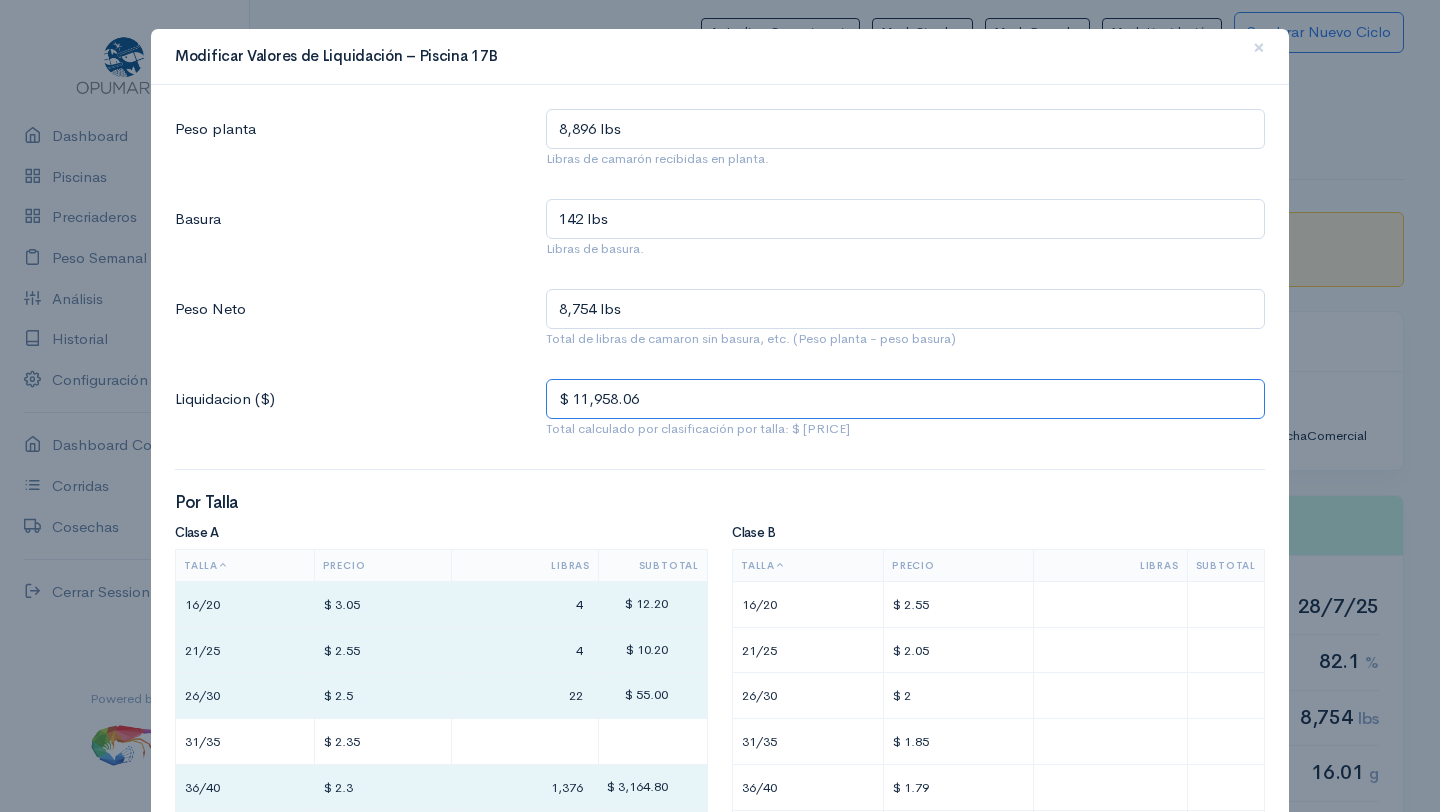 drag, startPoint x: 573, startPoint y: 398, endPoint x: 725, endPoint y: 397, distance: 152.0033 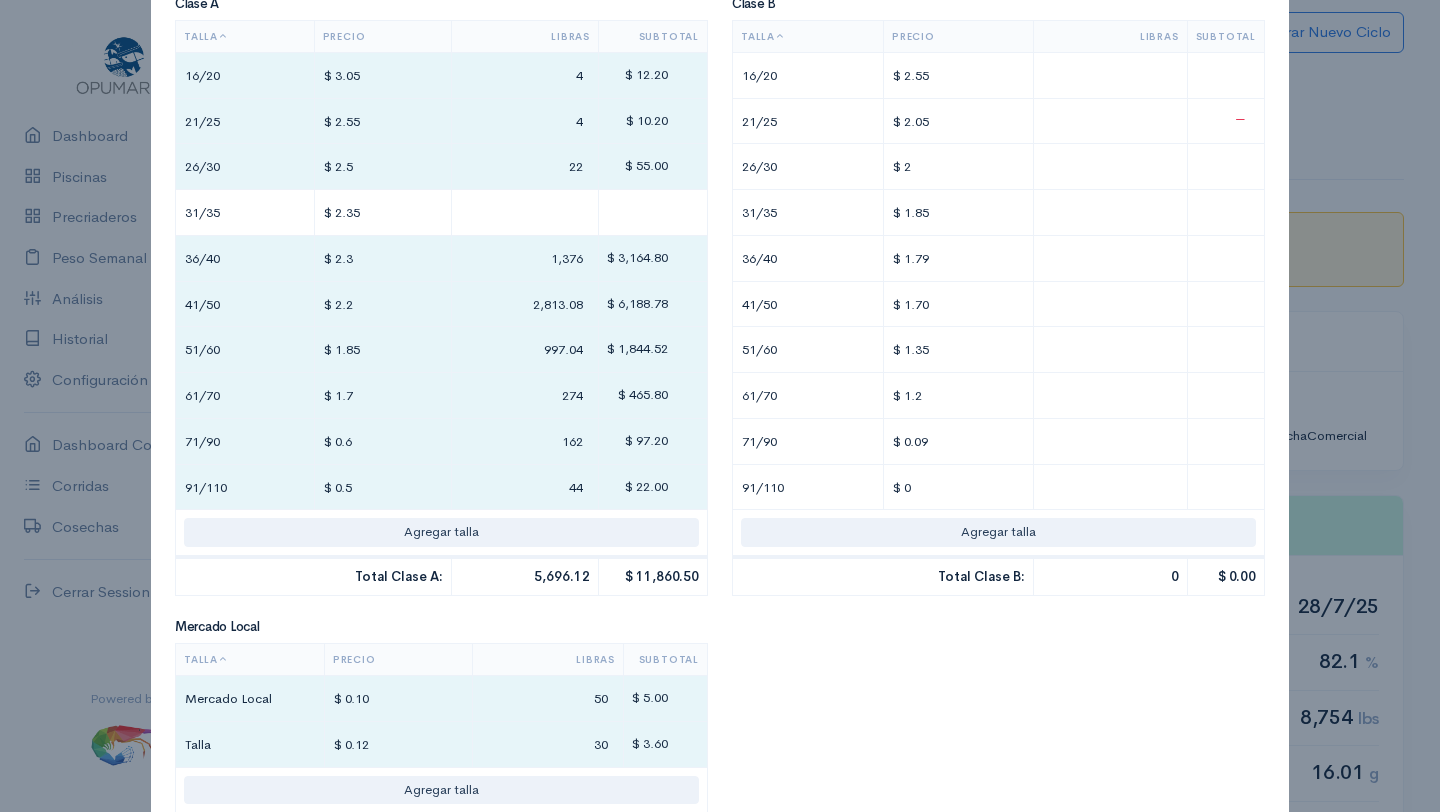 scroll, scrollTop: 736, scrollLeft: 0, axis: vertical 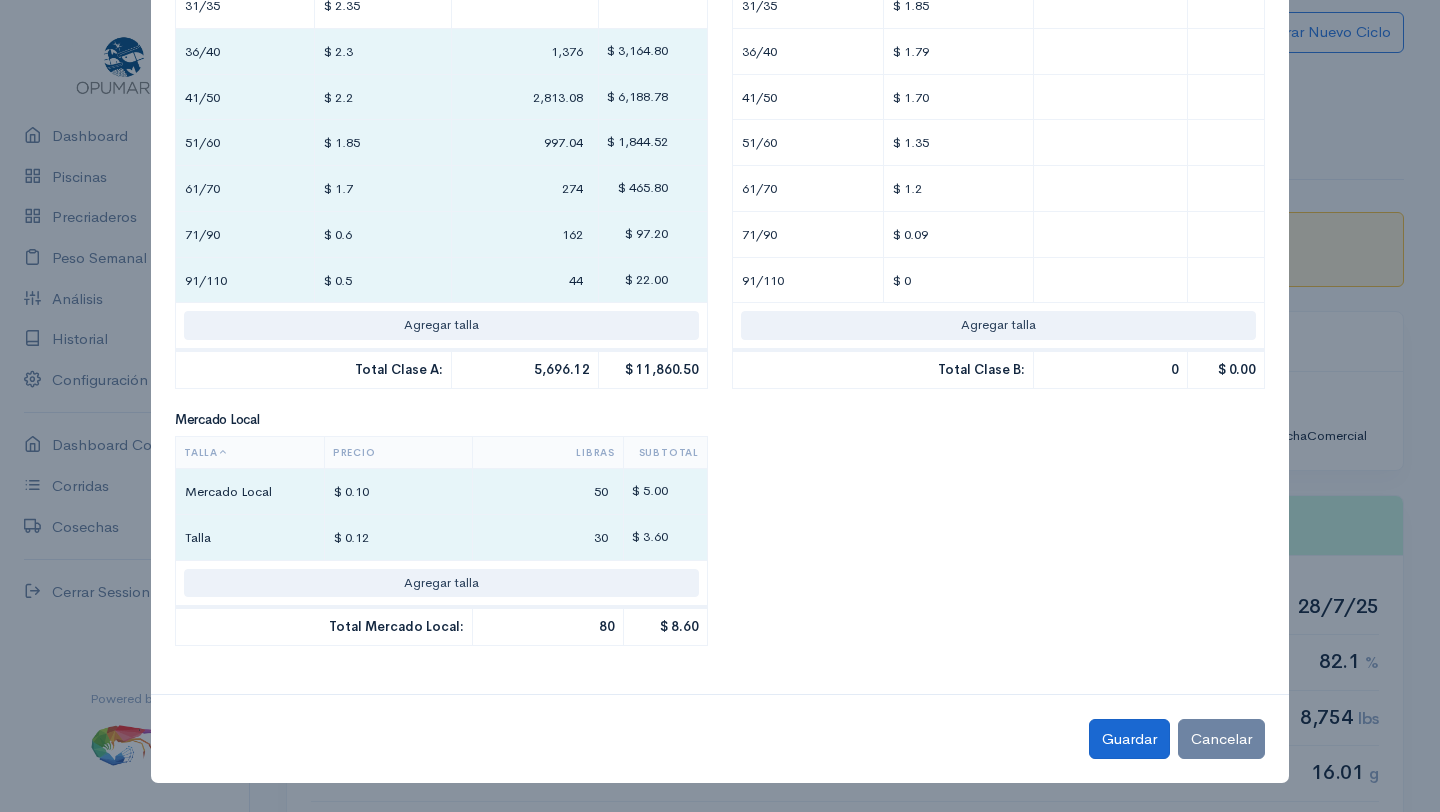 type on "$ 11,868.85" 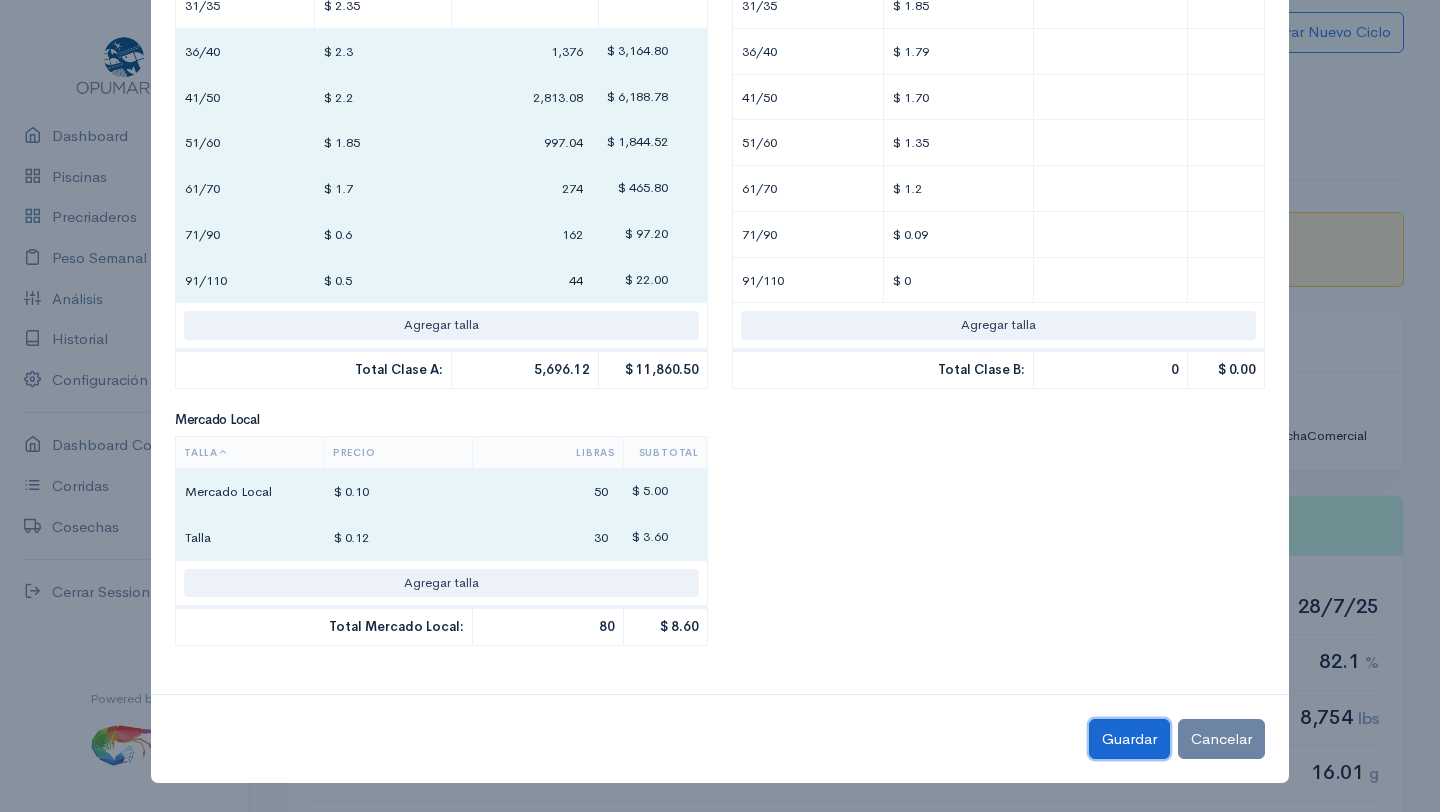 click on "Guardar" 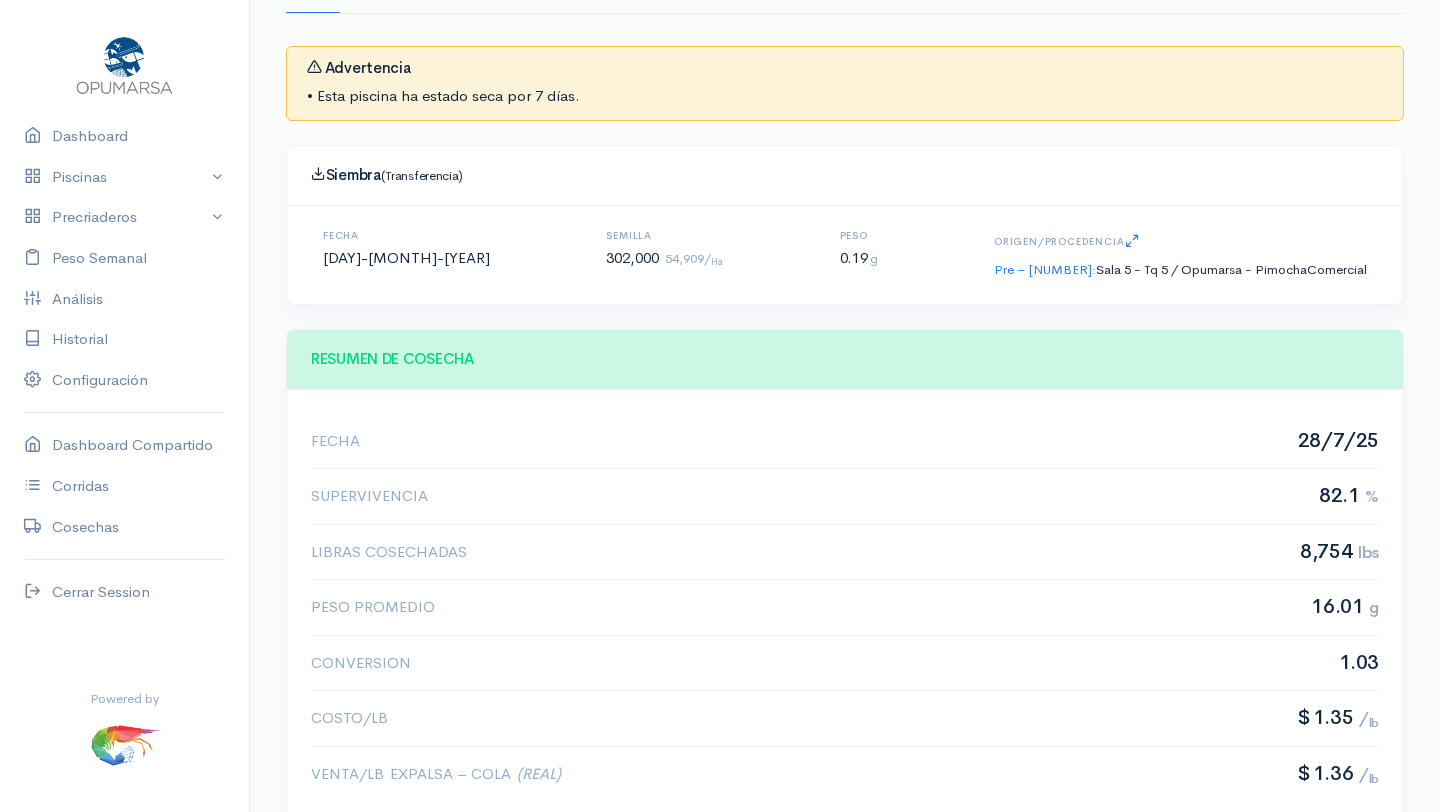 scroll, scrollTop: 0, scrollLeft: 0, axis: both 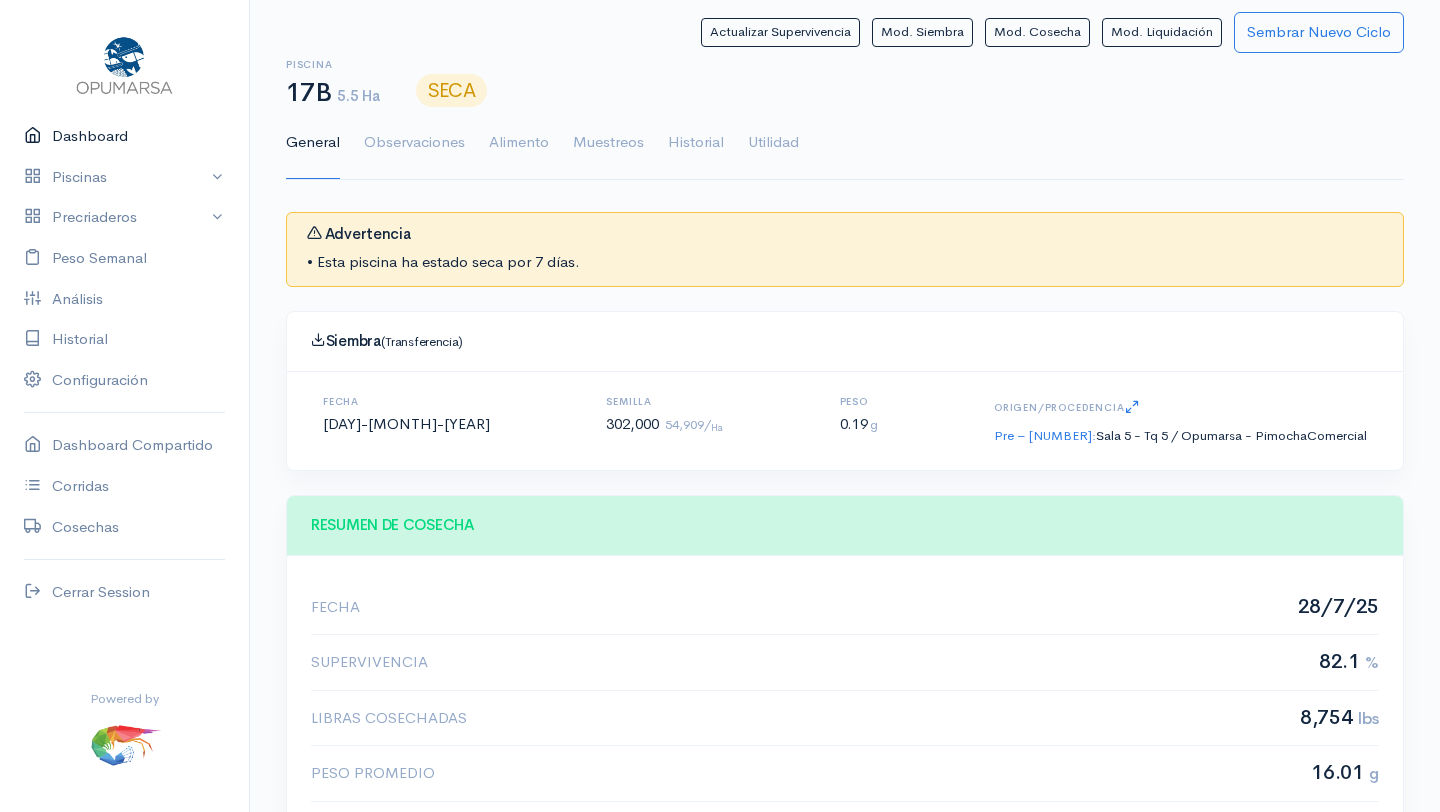 click on "Dashboard" at bounding box center [124, 136] 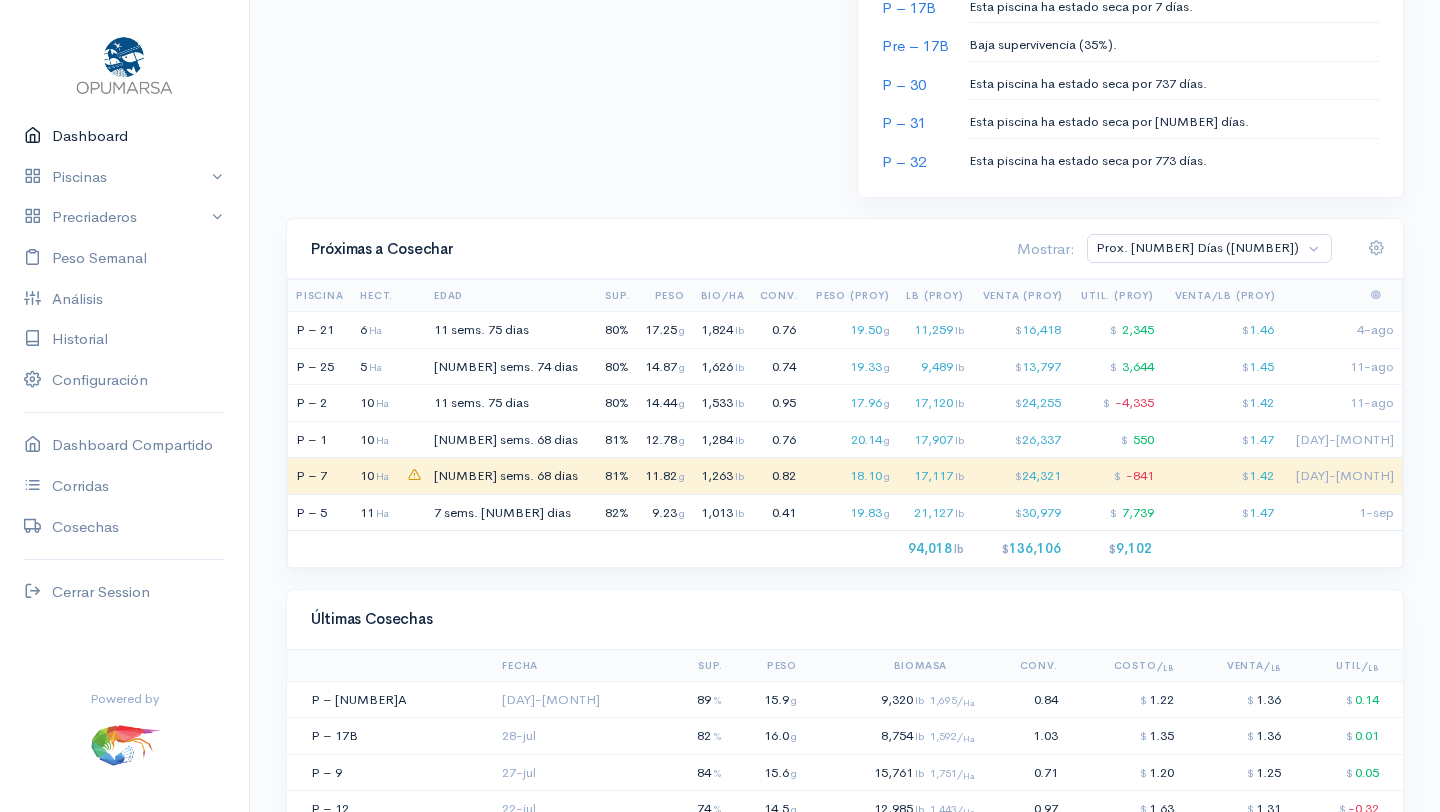 scroll, scrollTop: 1291, scrollLeft: 0, axis: vertical 